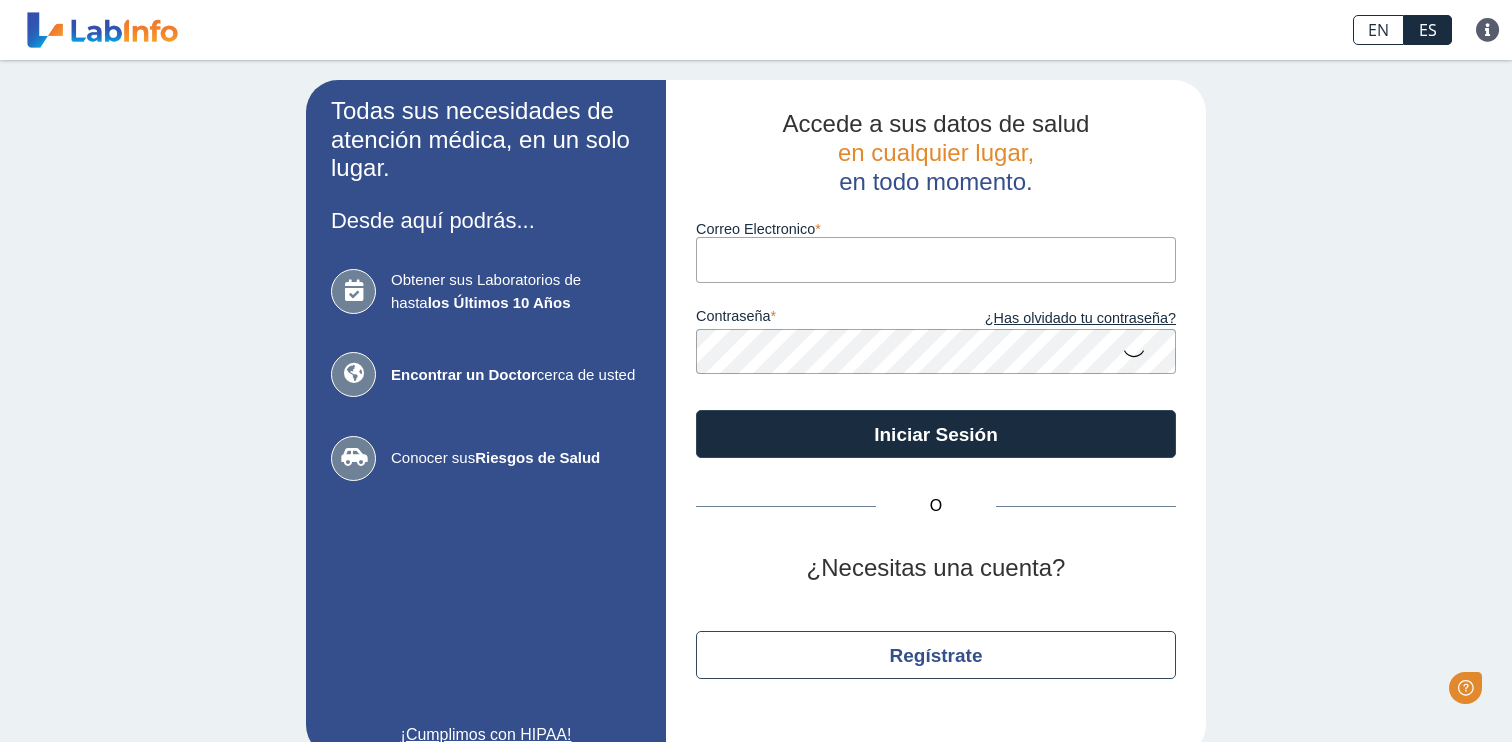 scroll, scrollTop: 0, scrollLeft: 0, axis: both 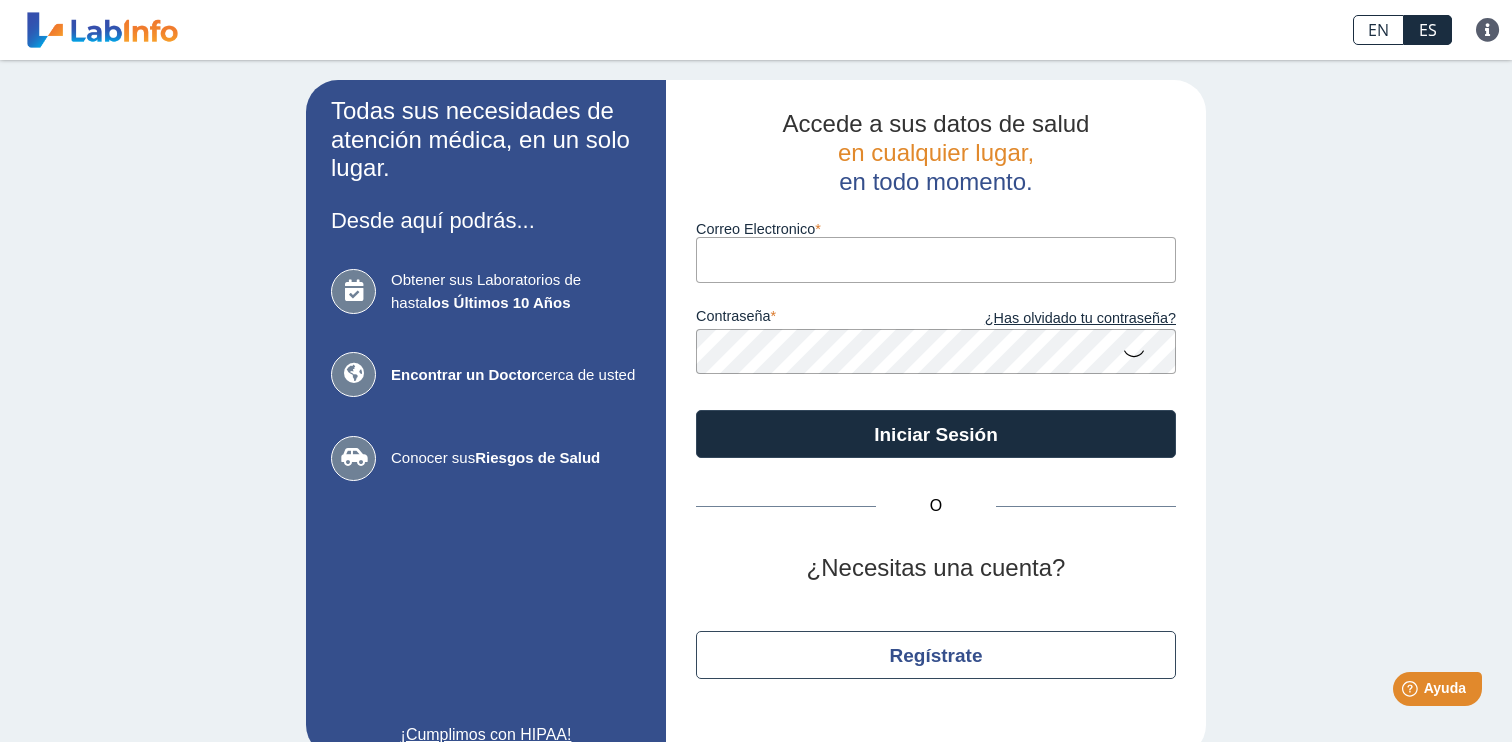click on "Correo Electronico" at bounding box center (936, 259) 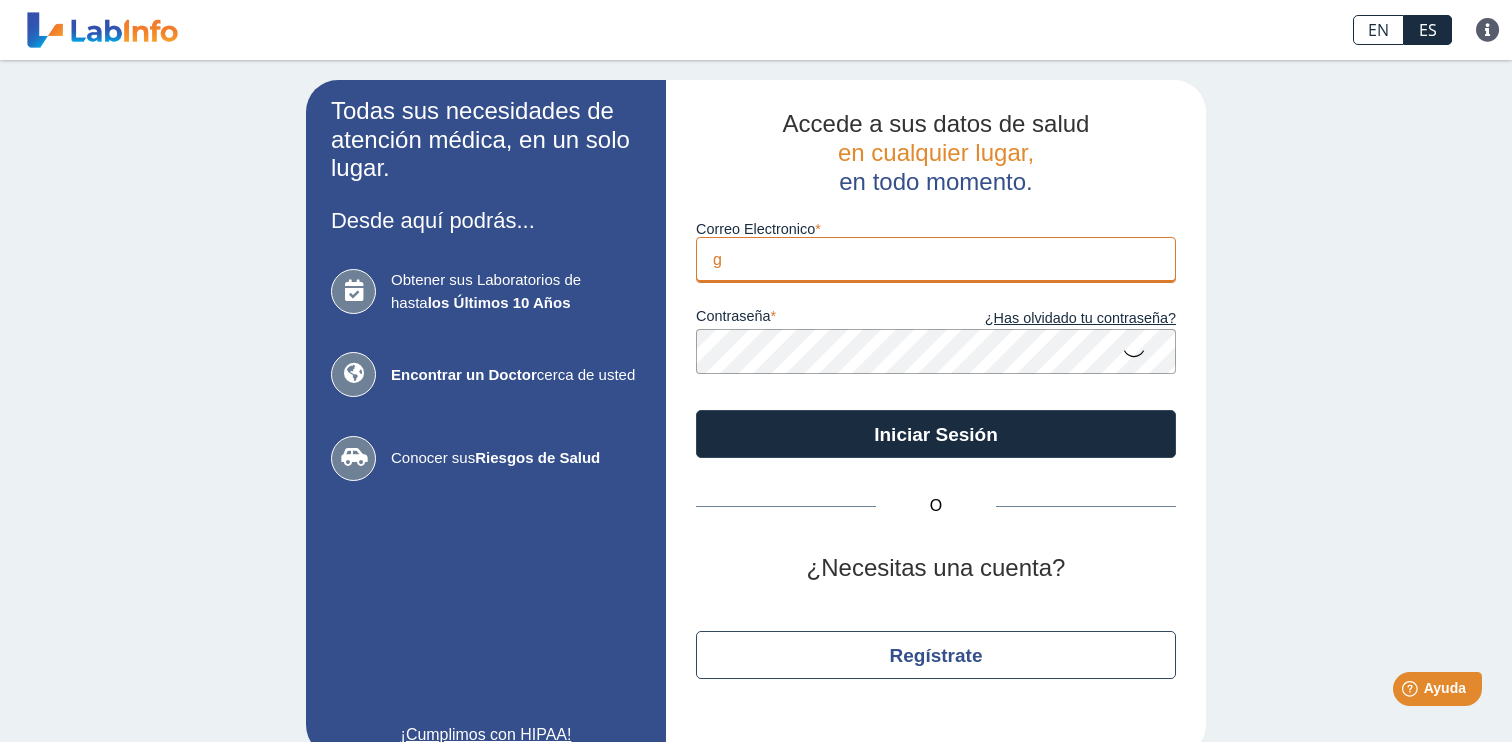 type on "[EMAIL_ADDRESS][DOMAIN_NAME]" 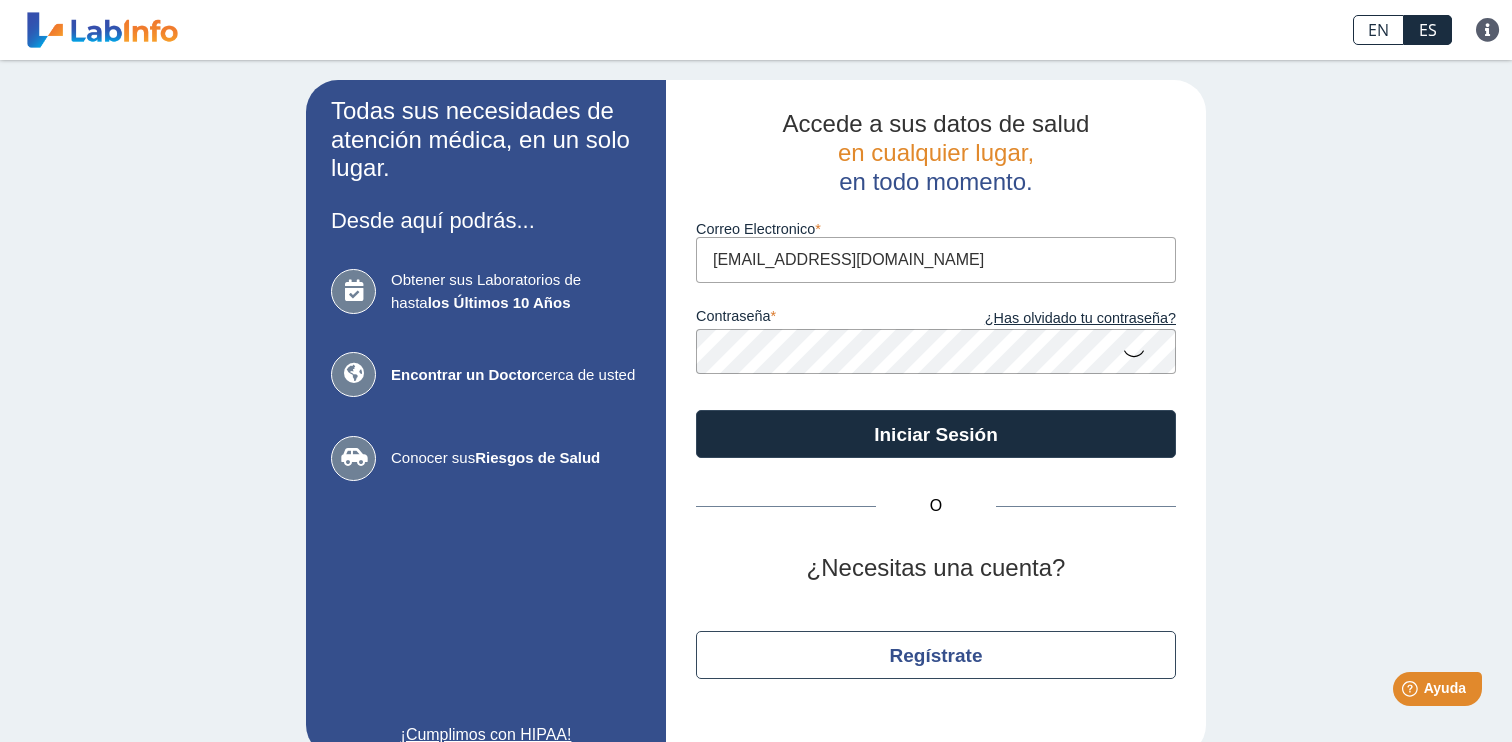 click on "Iniciar Sesión" 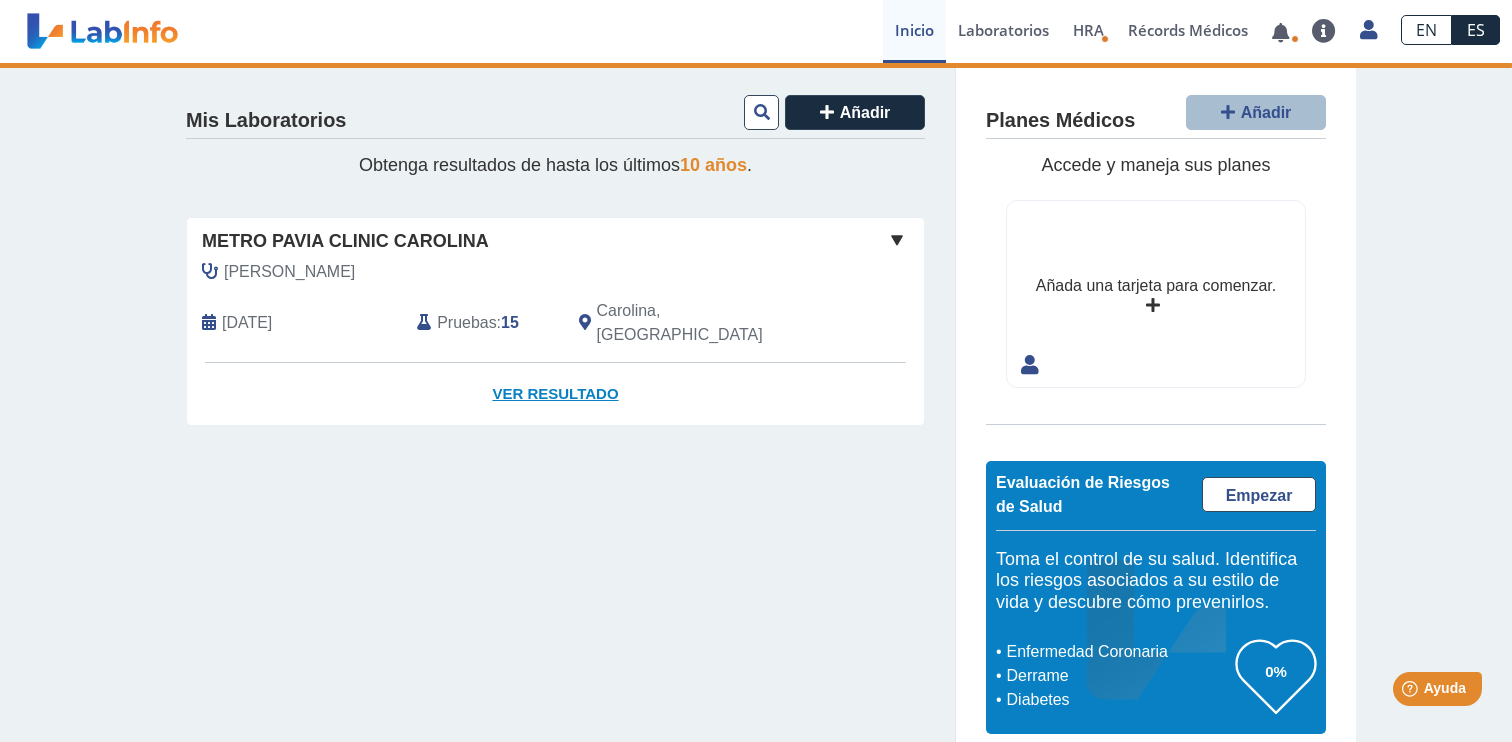 click on "Ver Resultado" 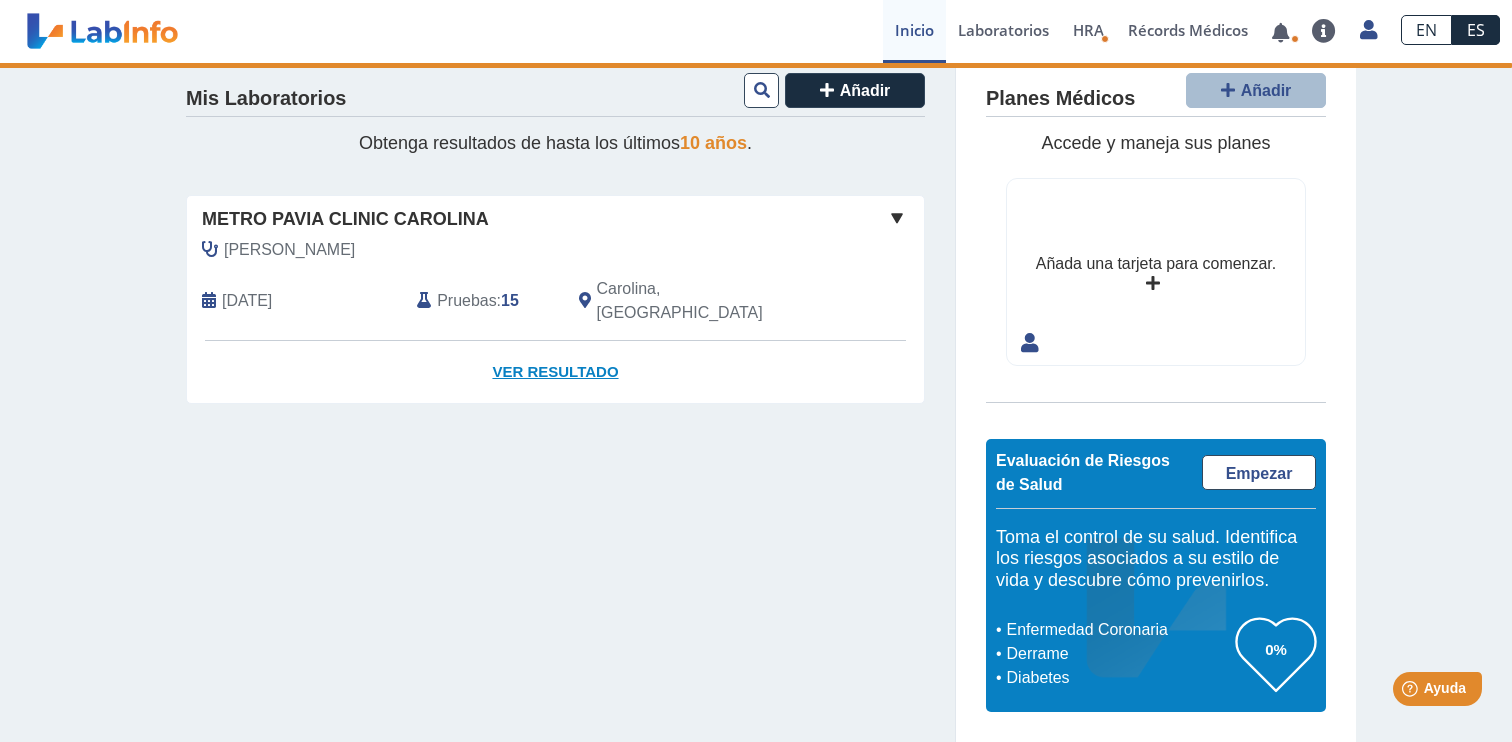 click on "Ver Resultado" 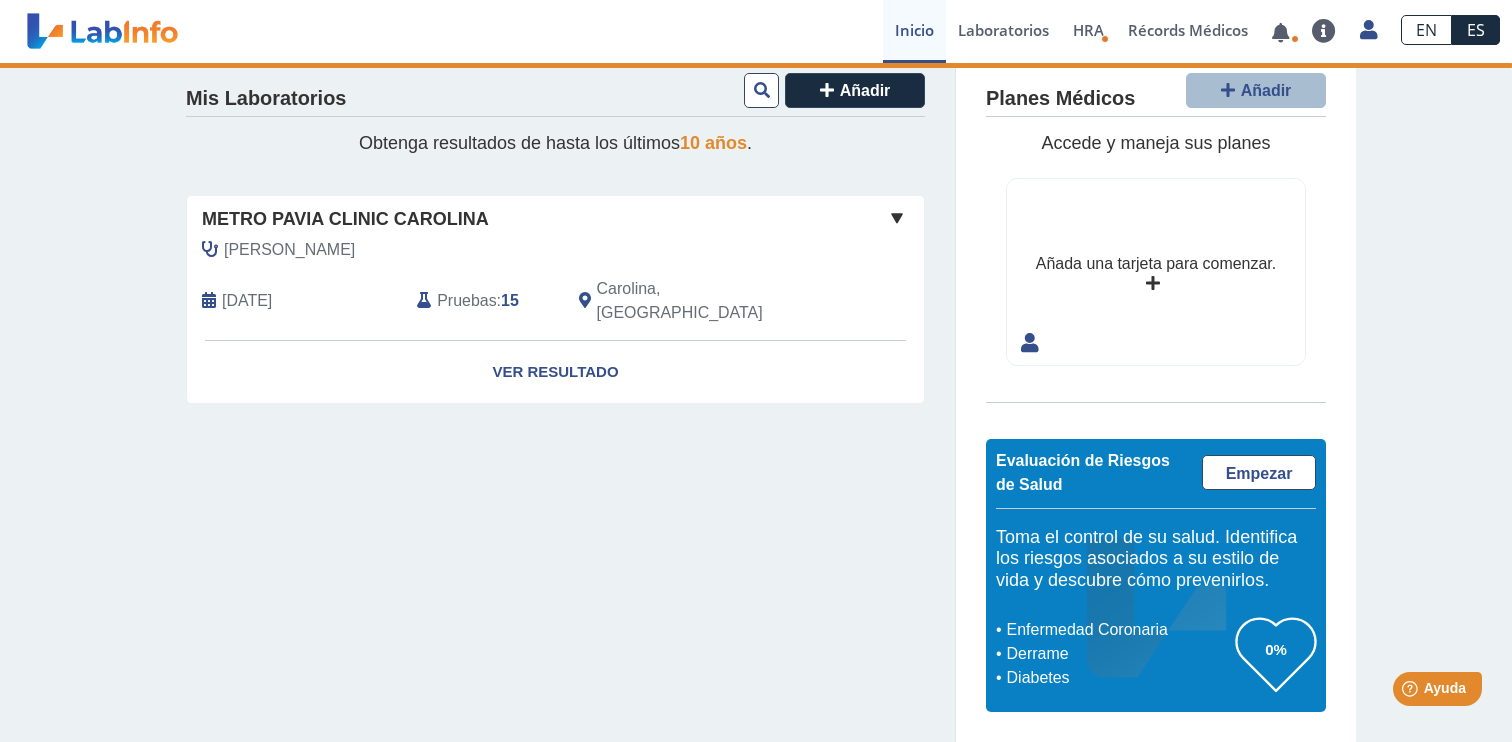 click 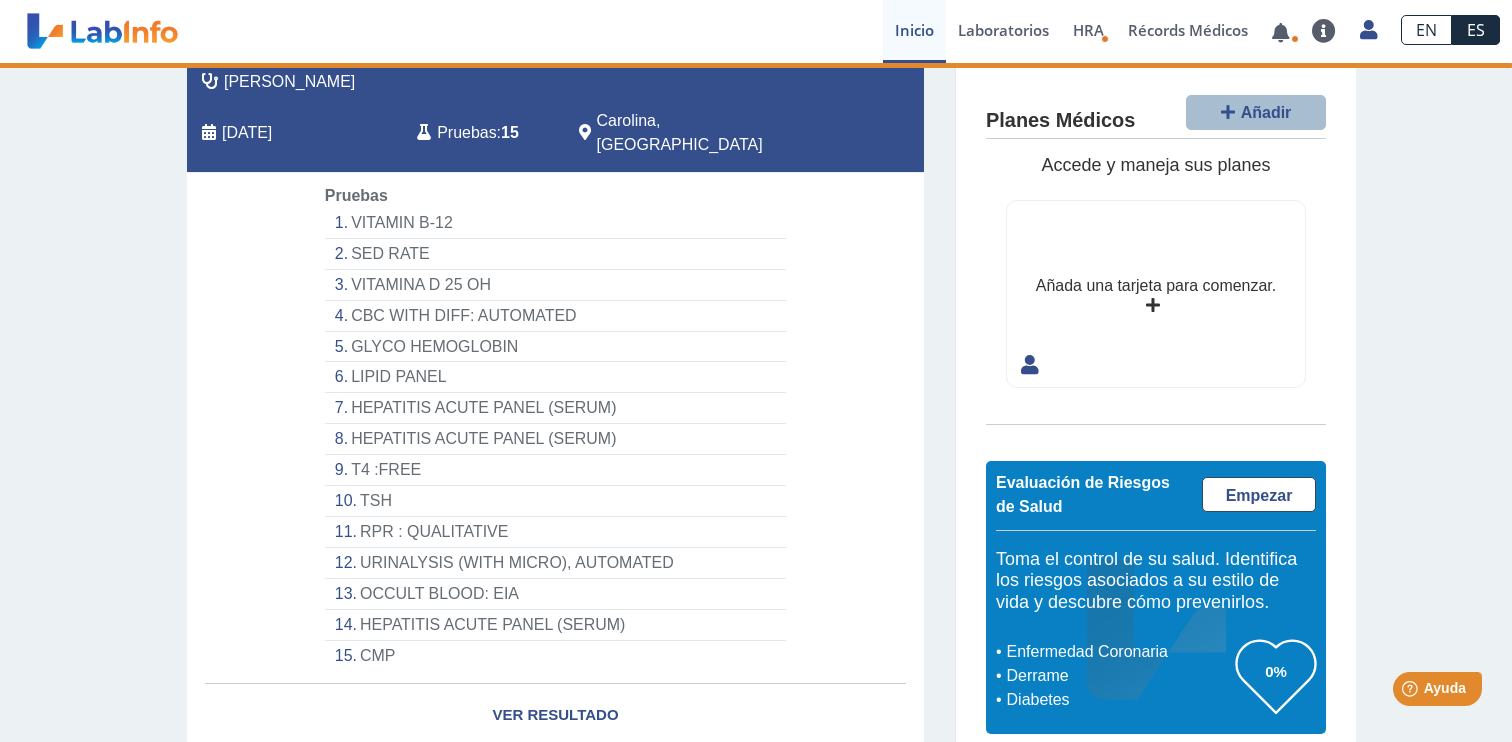 scroll, scrollTop: 230, scrollLeft: 0, axis: vertical 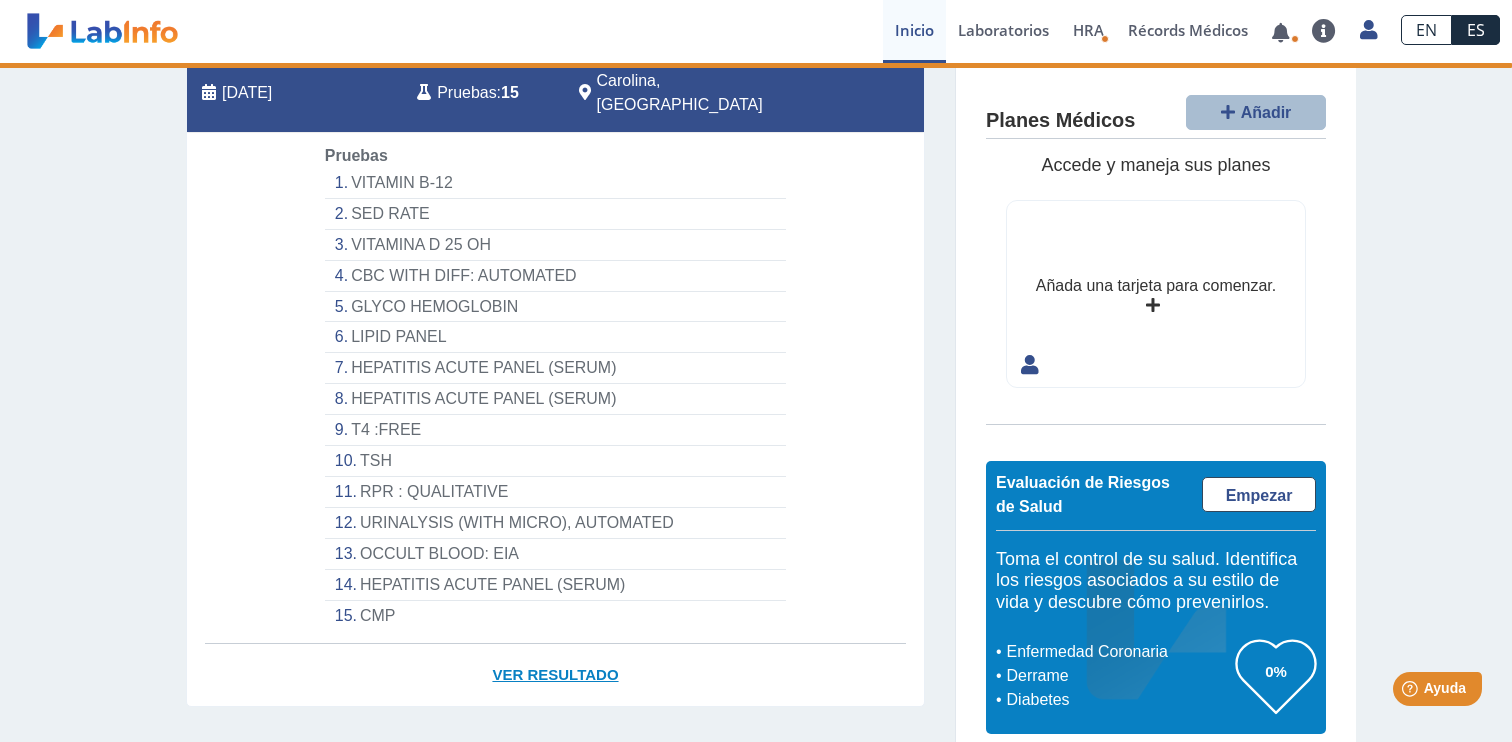 click on "Ver Resultado" 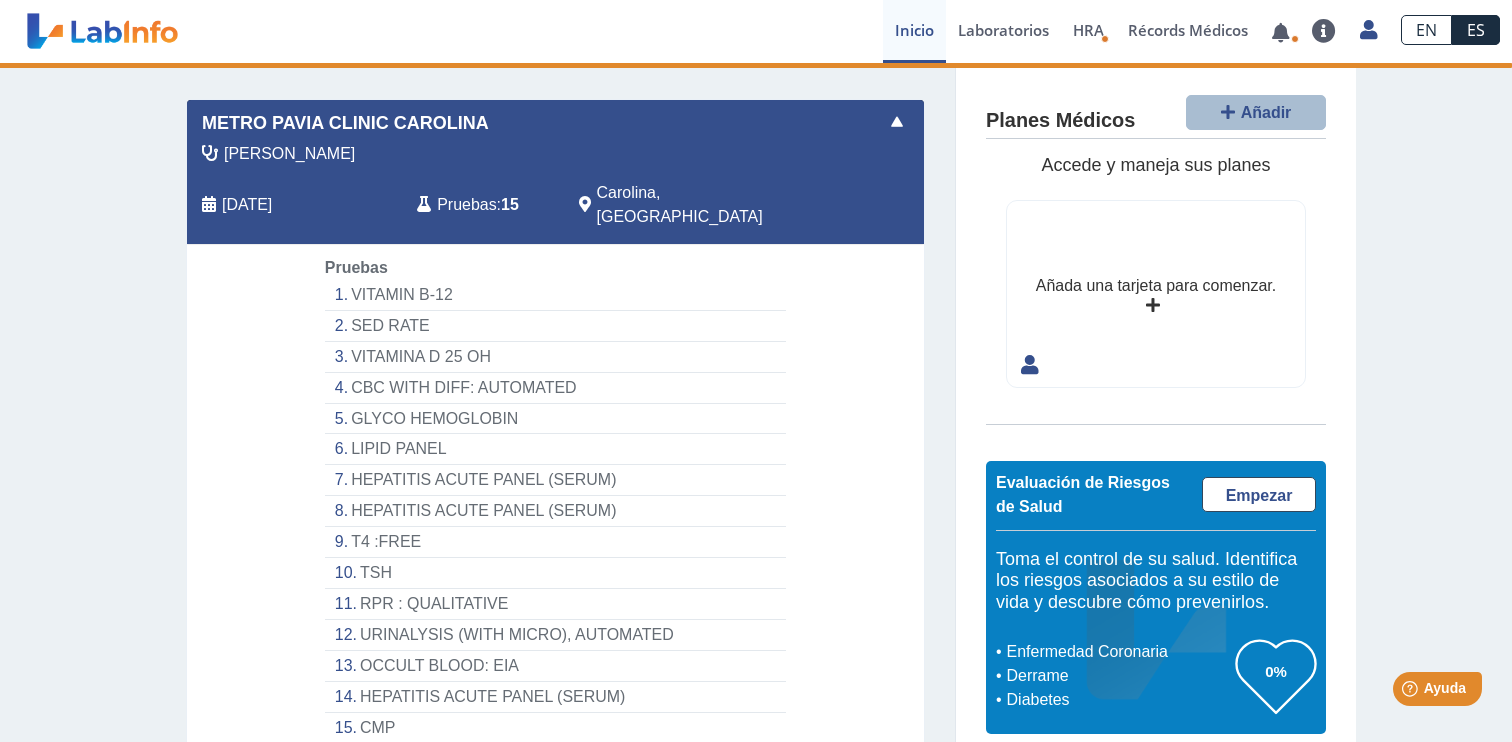 scroll, scrollTop: 0, scrollLeft: 0, axis: both 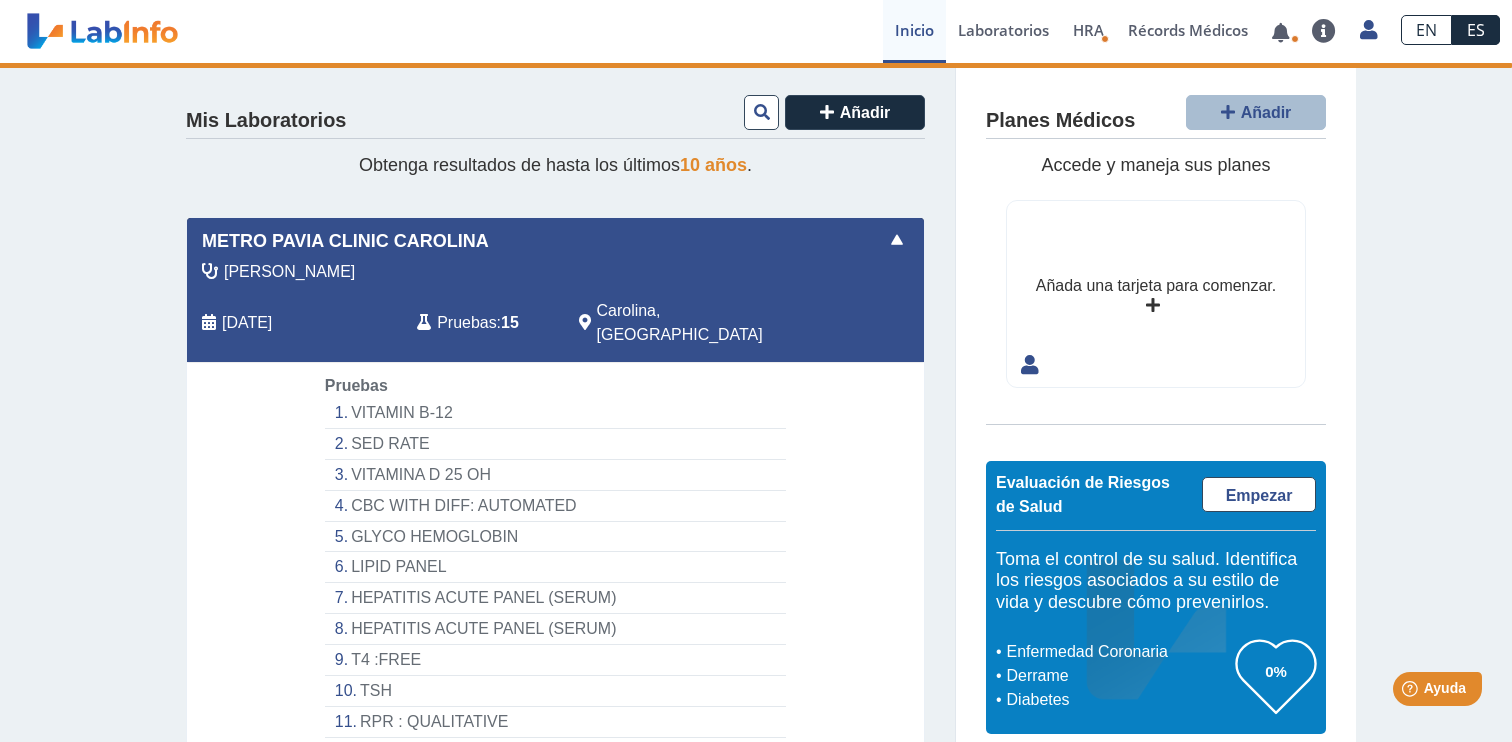 click on "Metro Pavia Clinic Carolina  Almonte, Cesar   Jul 8, 2025 Pruebas :  15  Carolina, PR   Yo   Yo" 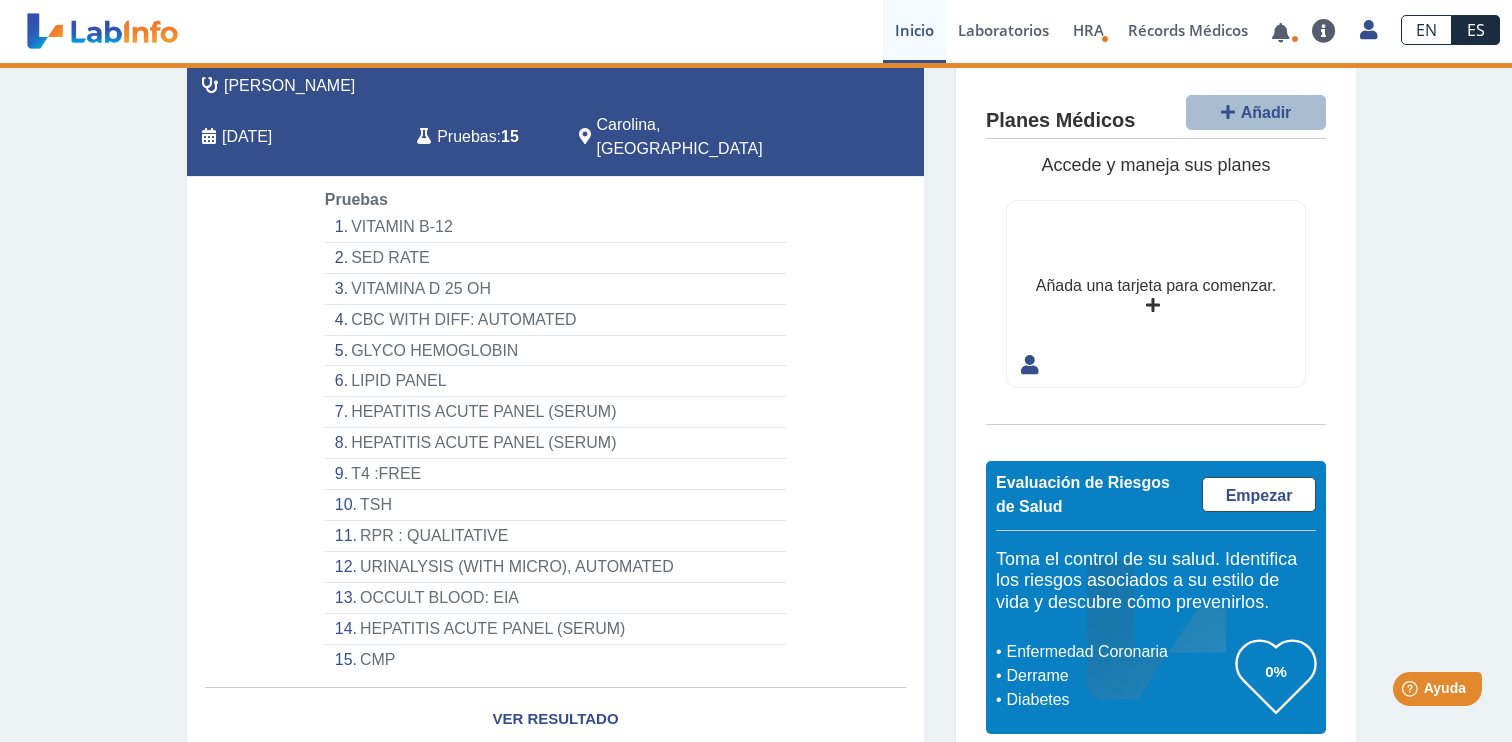 scroll, scrollTop: 243, scrollLeft: 0, axis: vertical 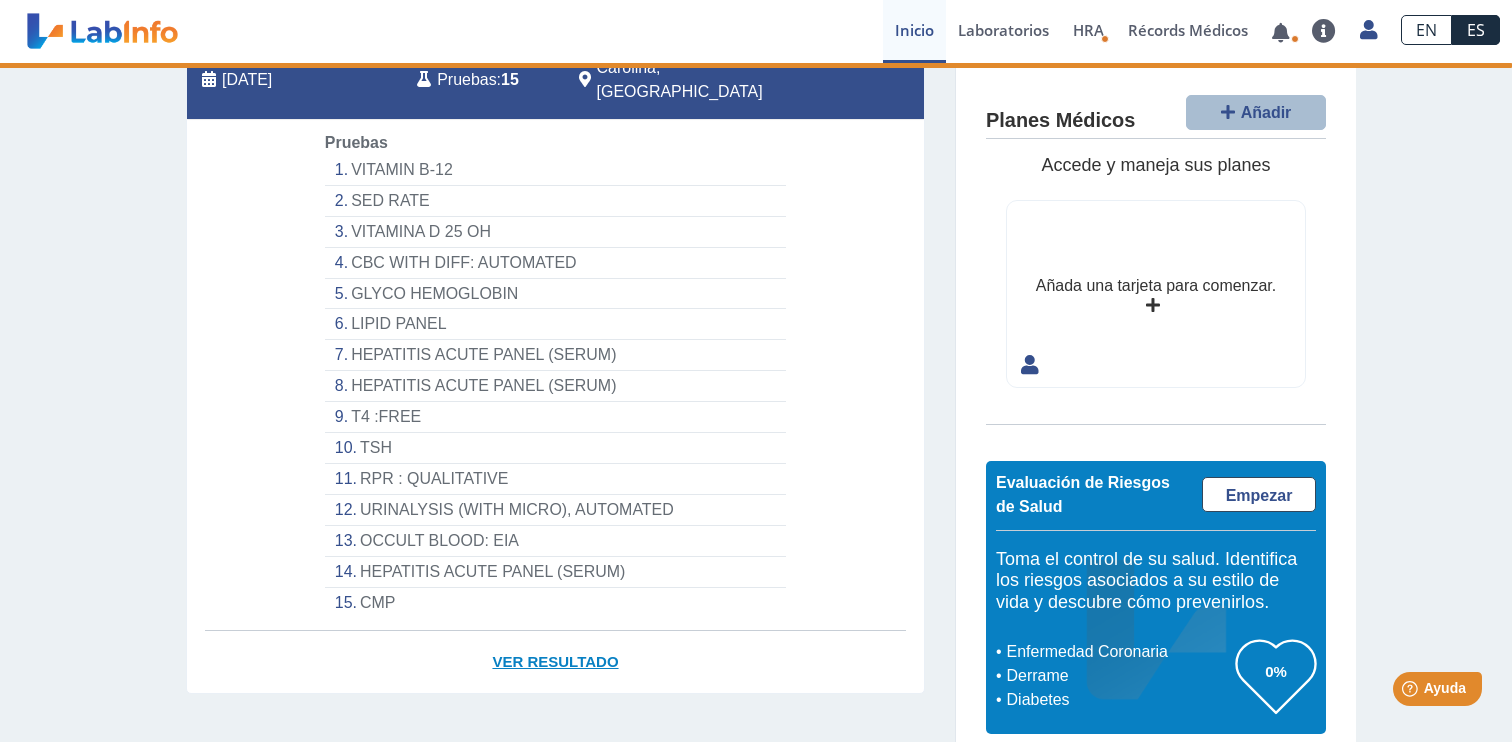 click on "Ver Resultado" 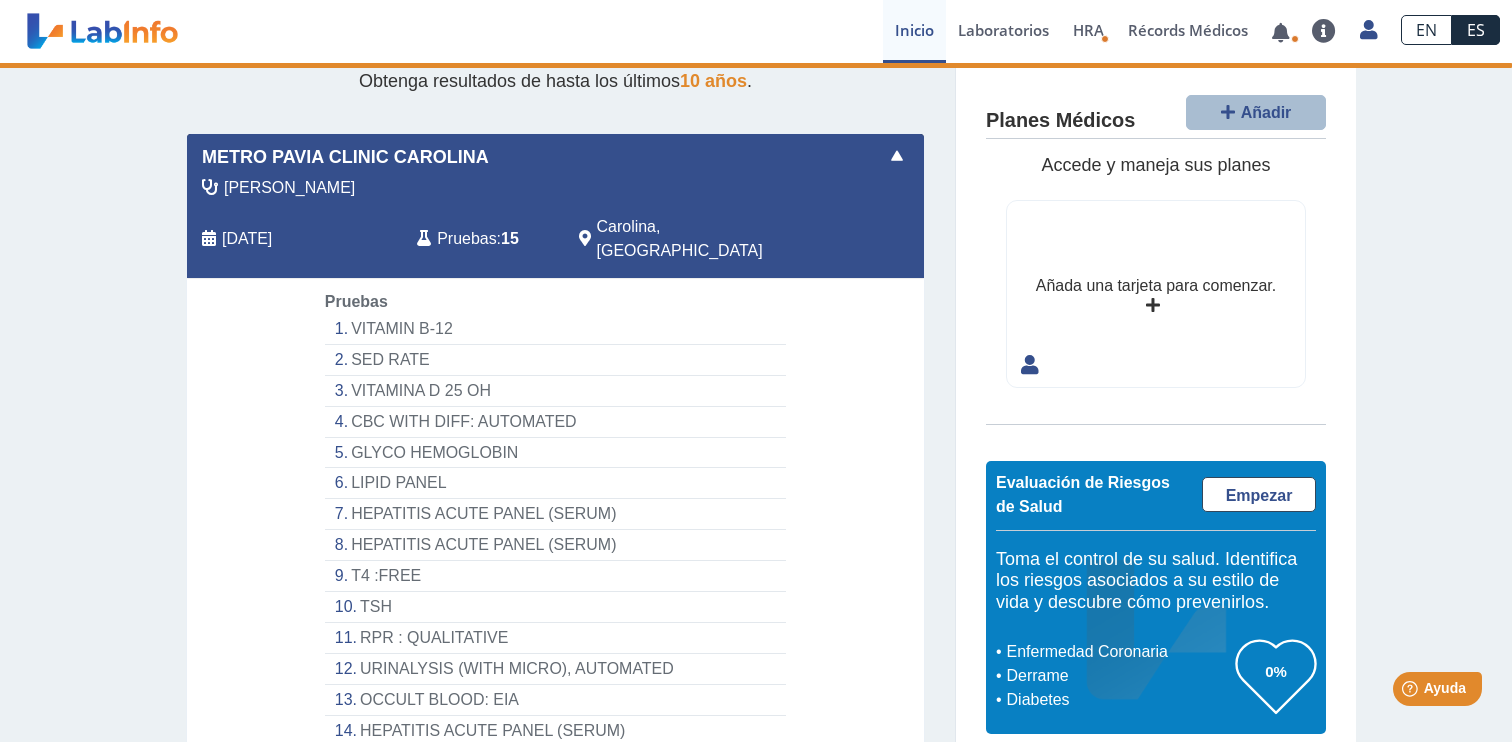 click 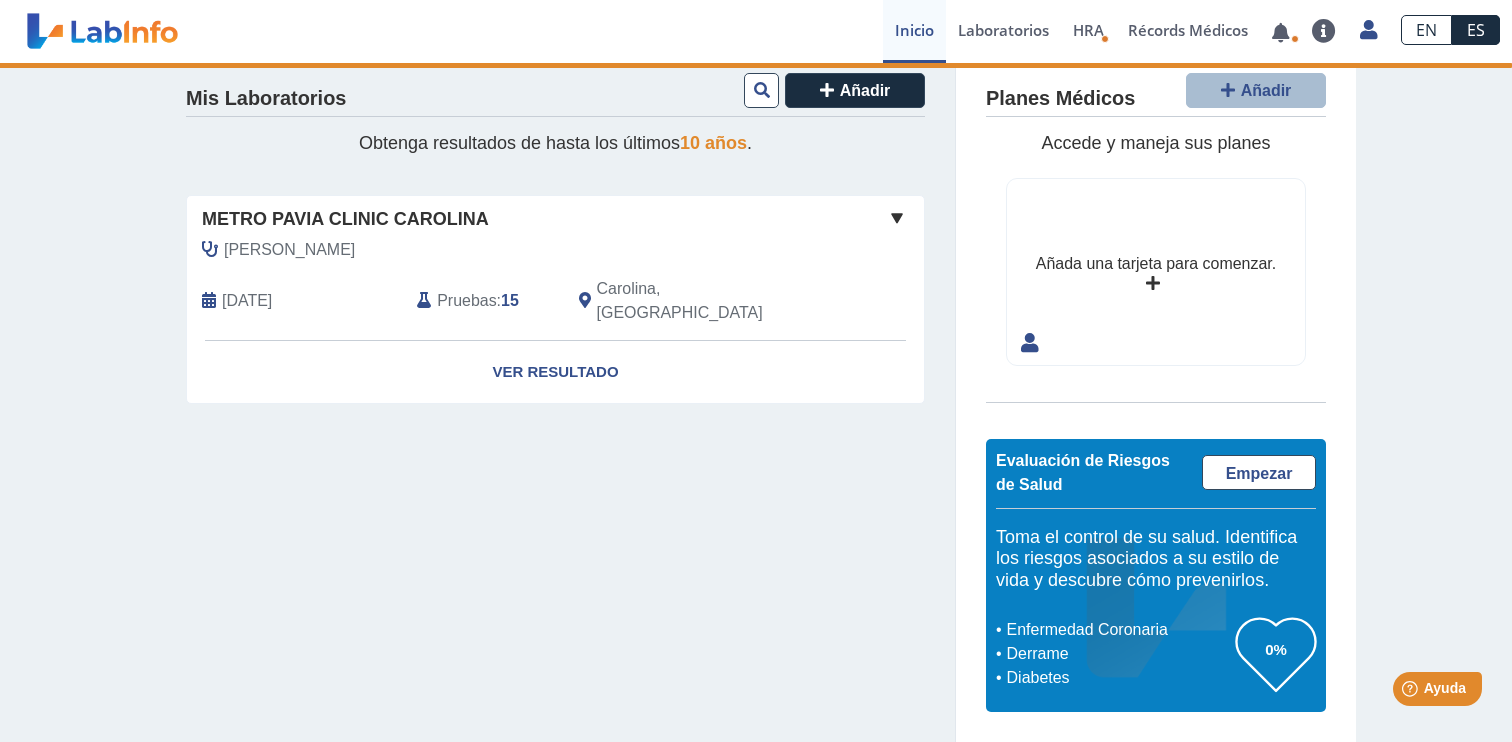 scroll, scrollTop: 22, scrollLeft: 0, axis: vertical 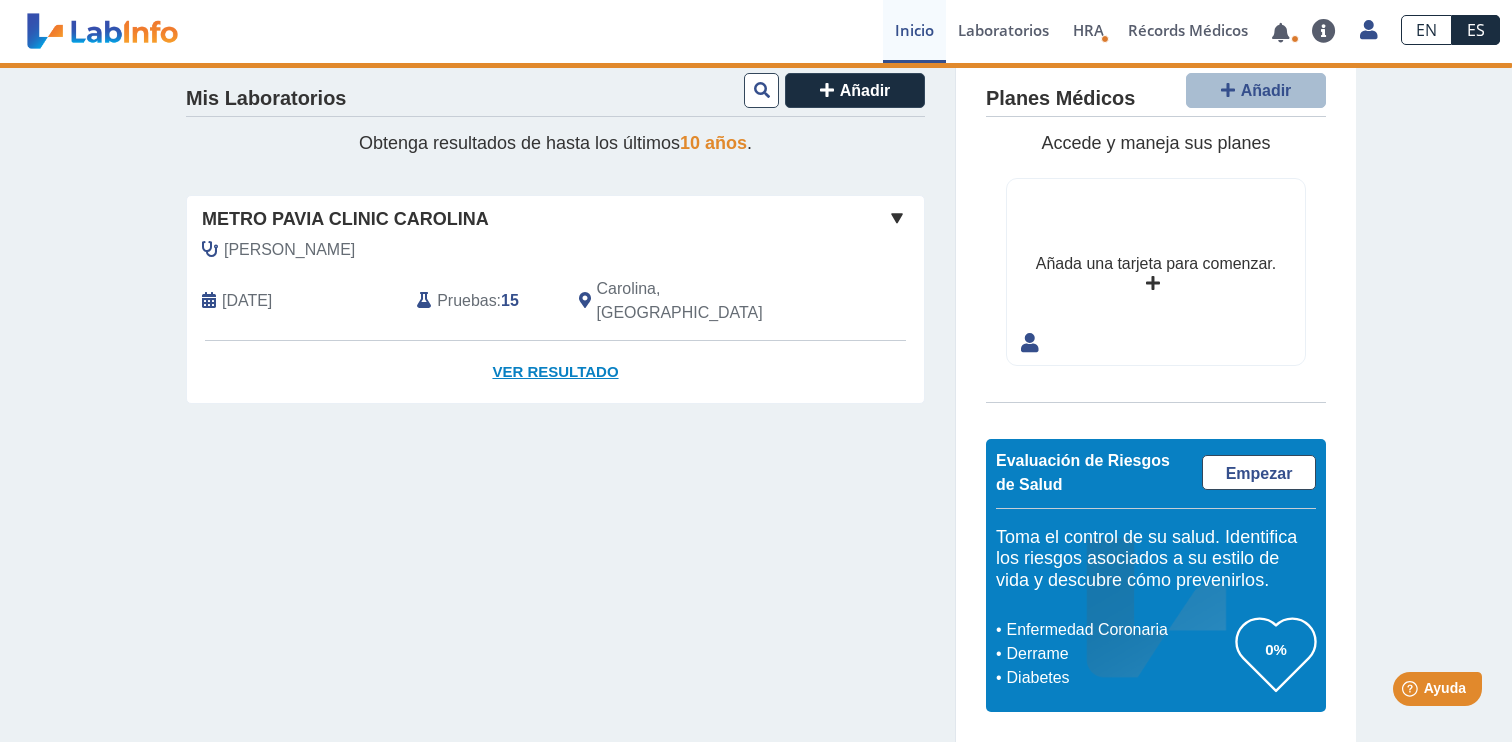 click on "Ver Resultado" 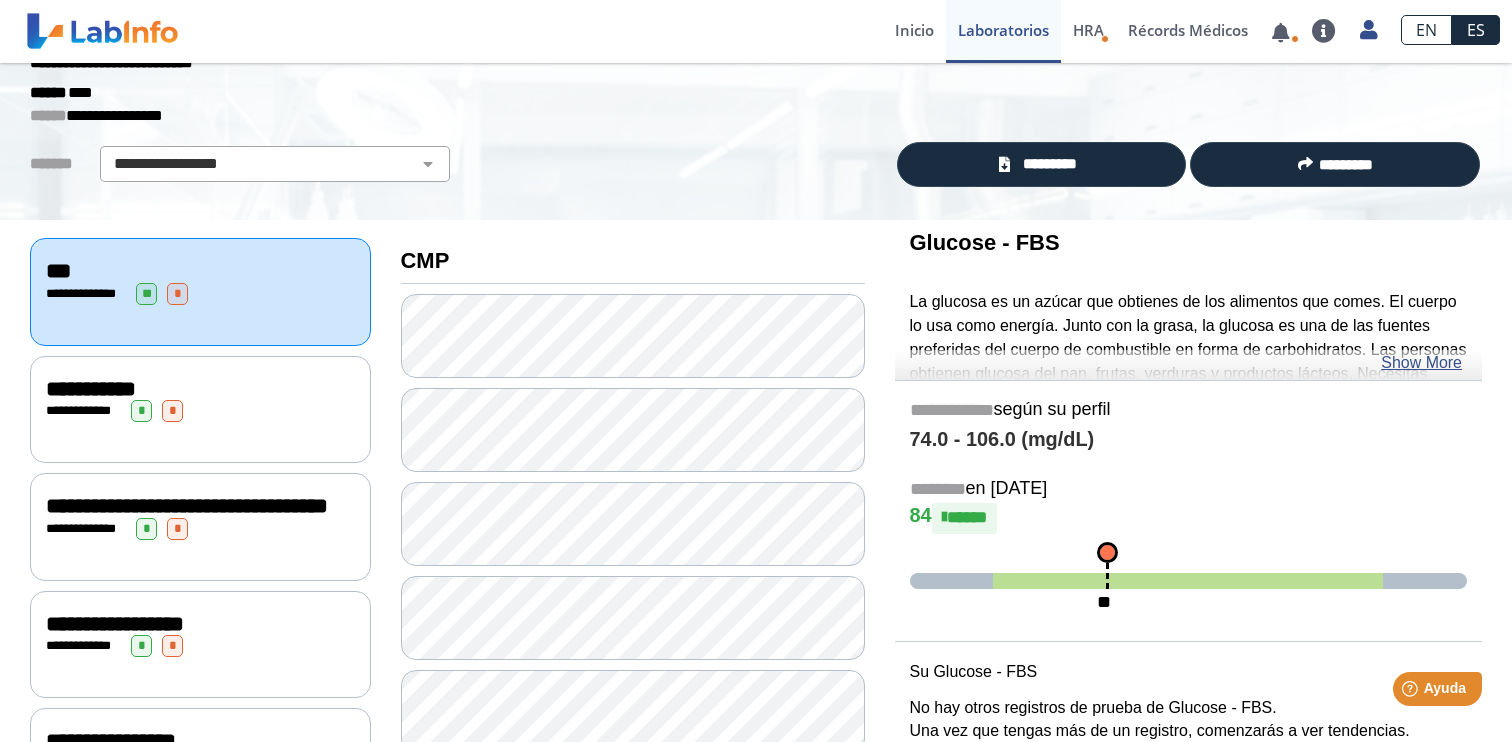 scroll, scrollTop: 76, scrollLeft: 0, axis: vertical 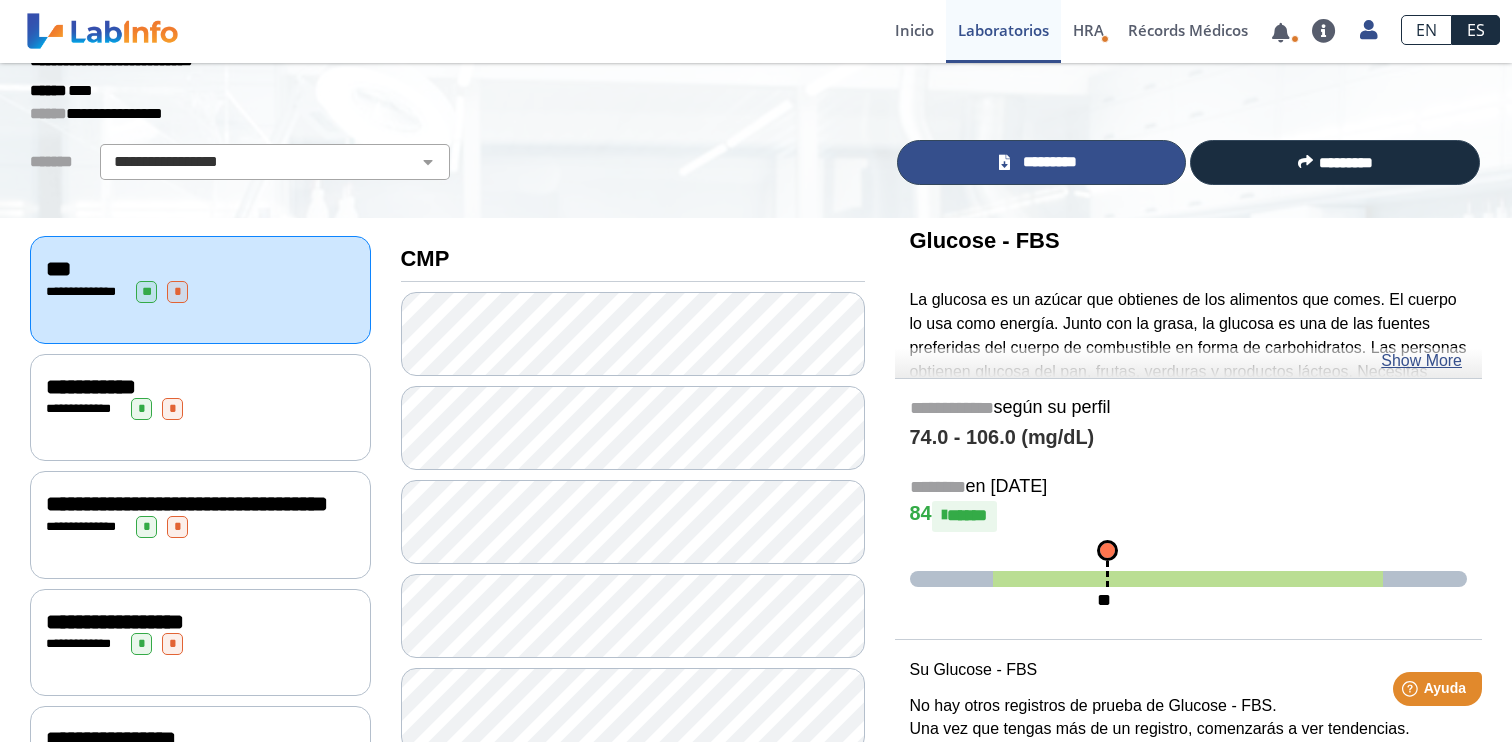 click on "*********" 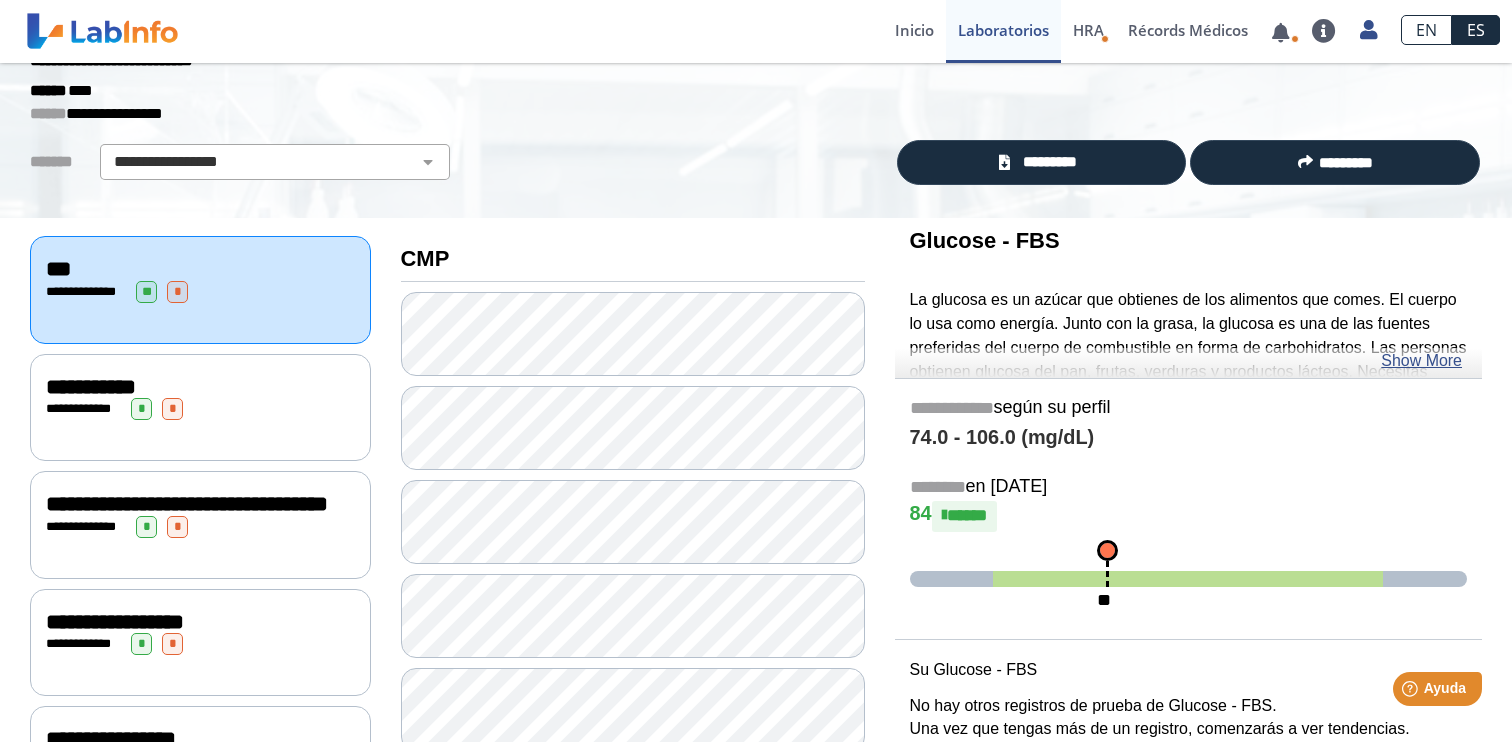 click on "**********" 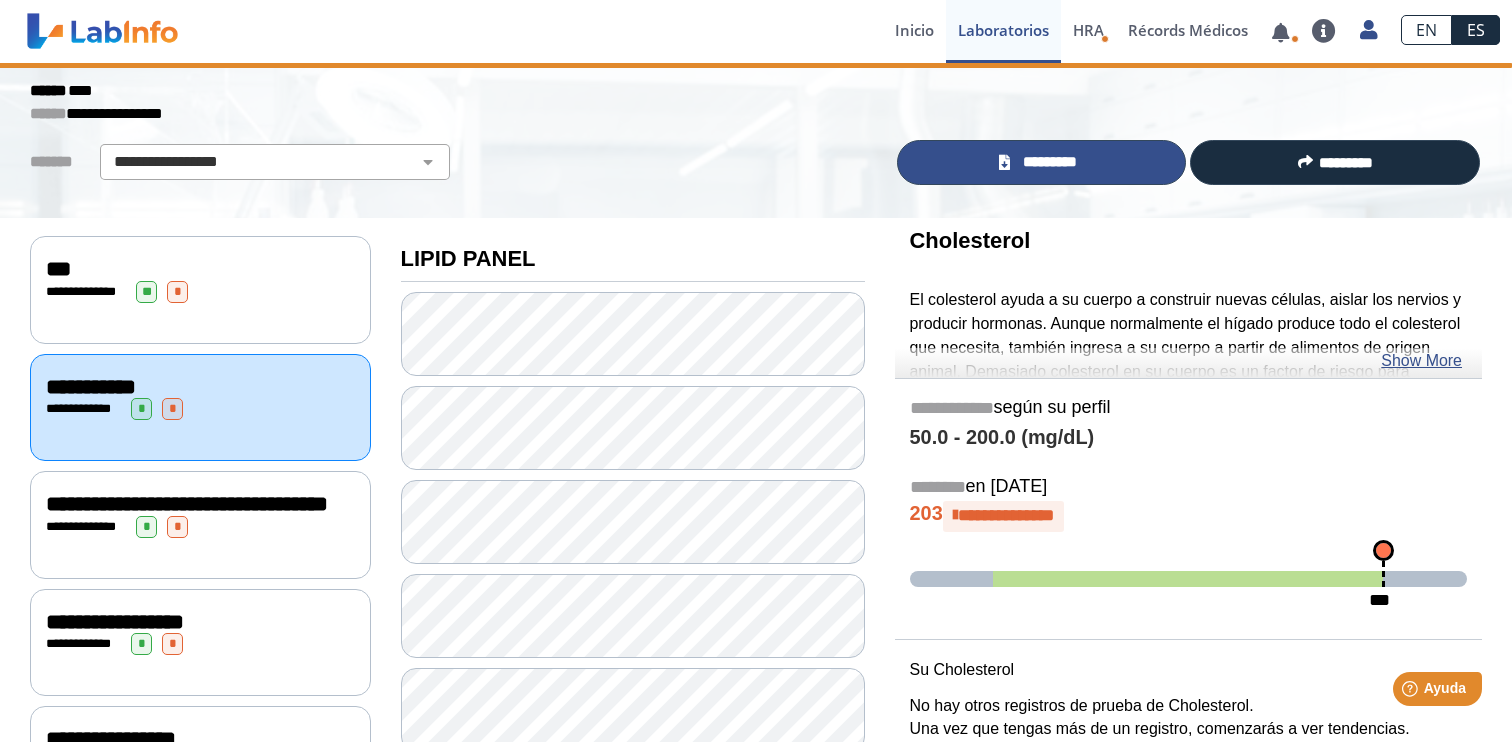 click on "*********" 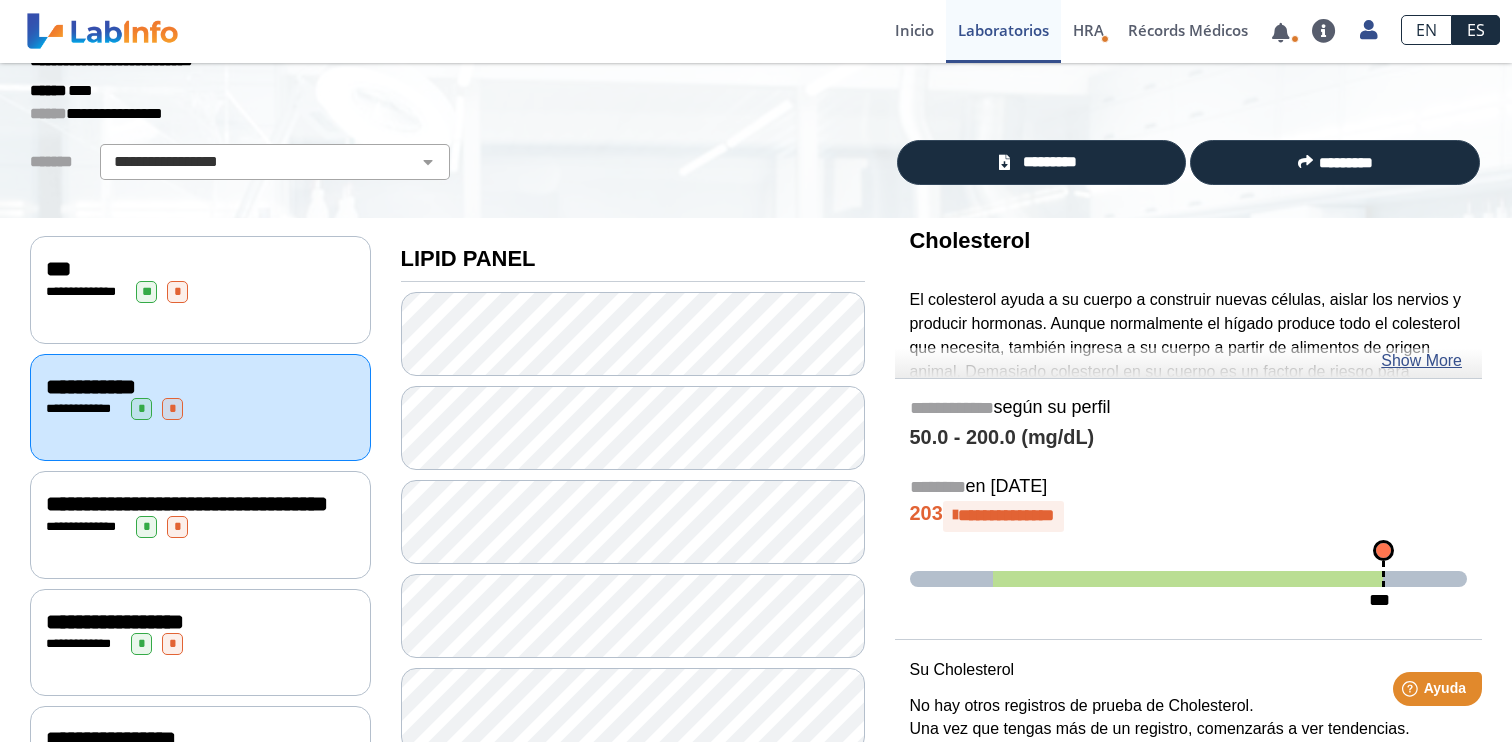 click on "**********" 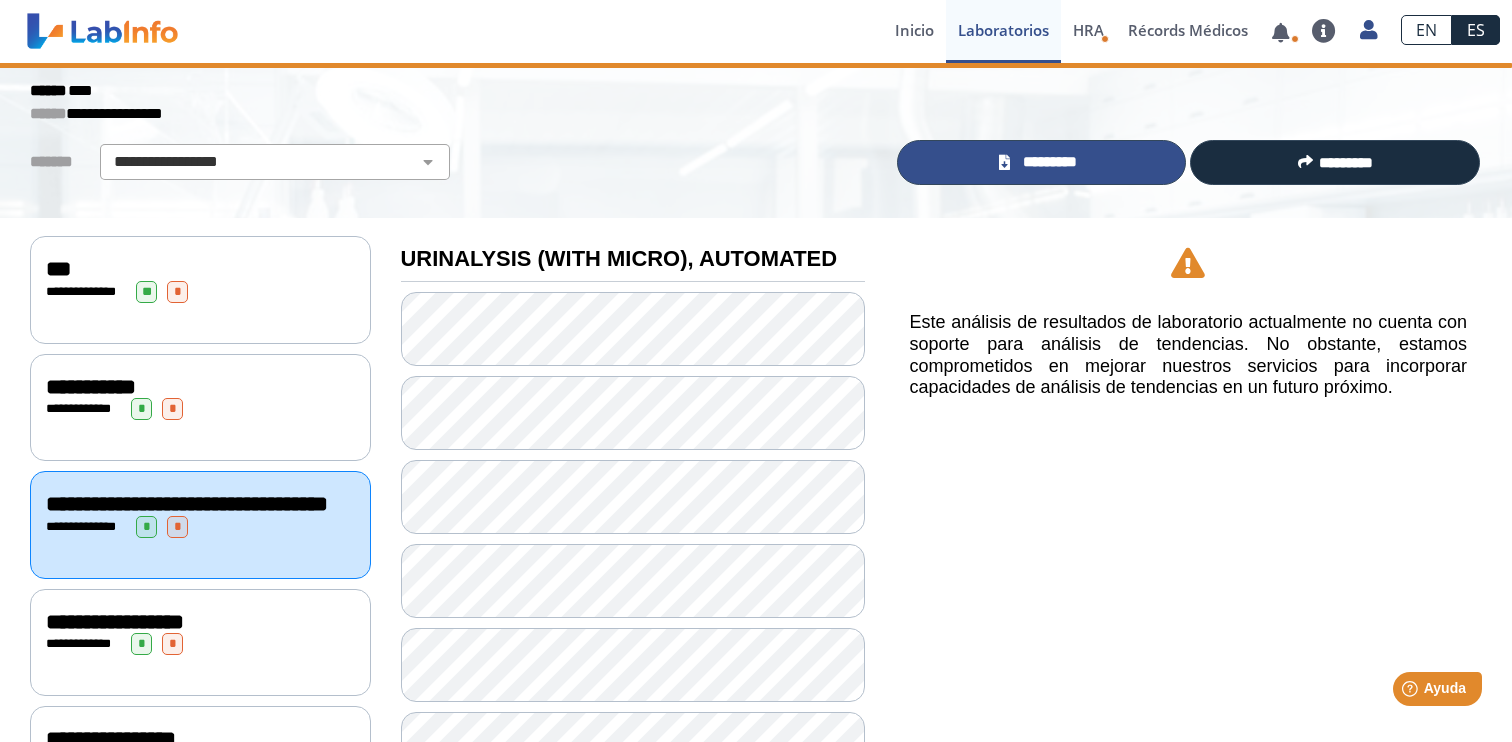 click on "*********" 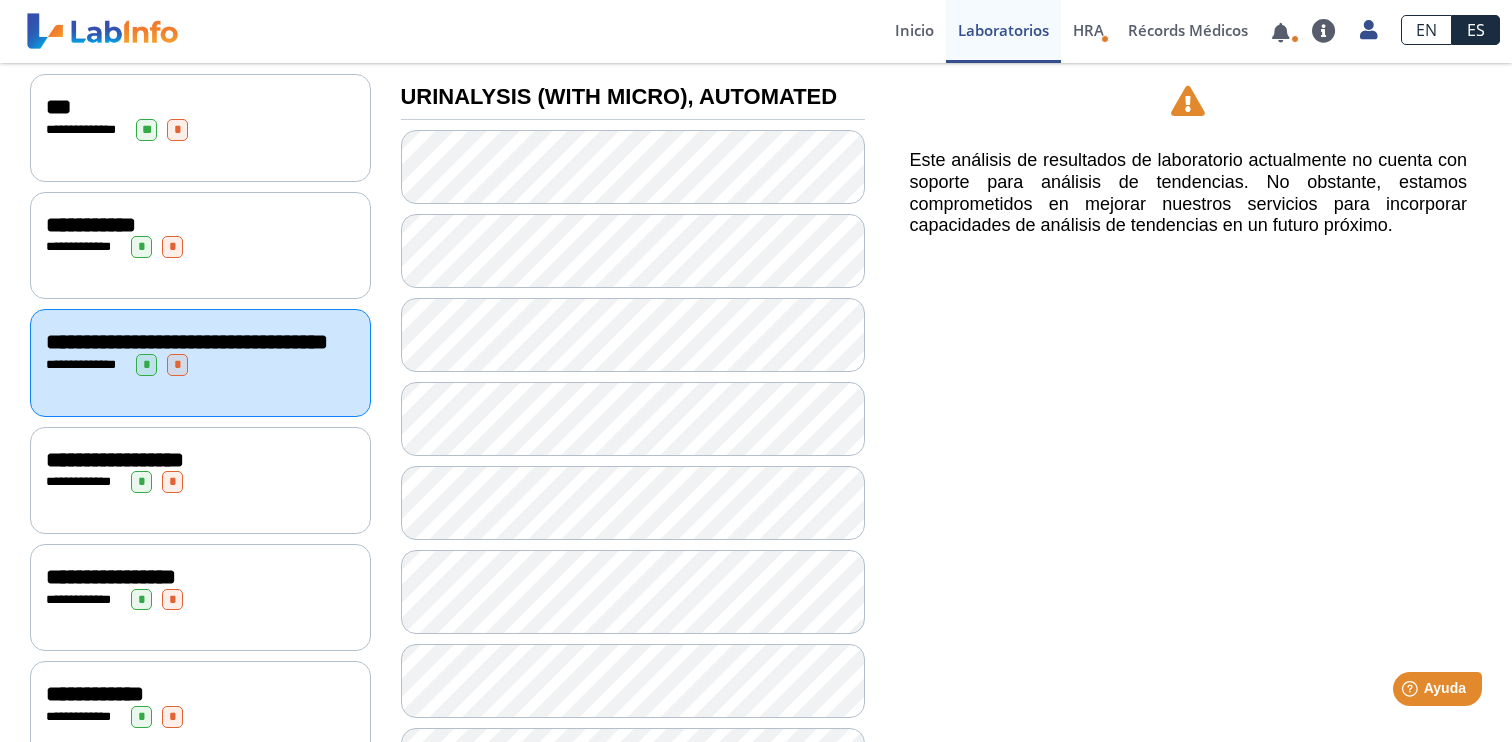 scroll, scrollTop: 243, scrollLeft: 0, axis: vertical 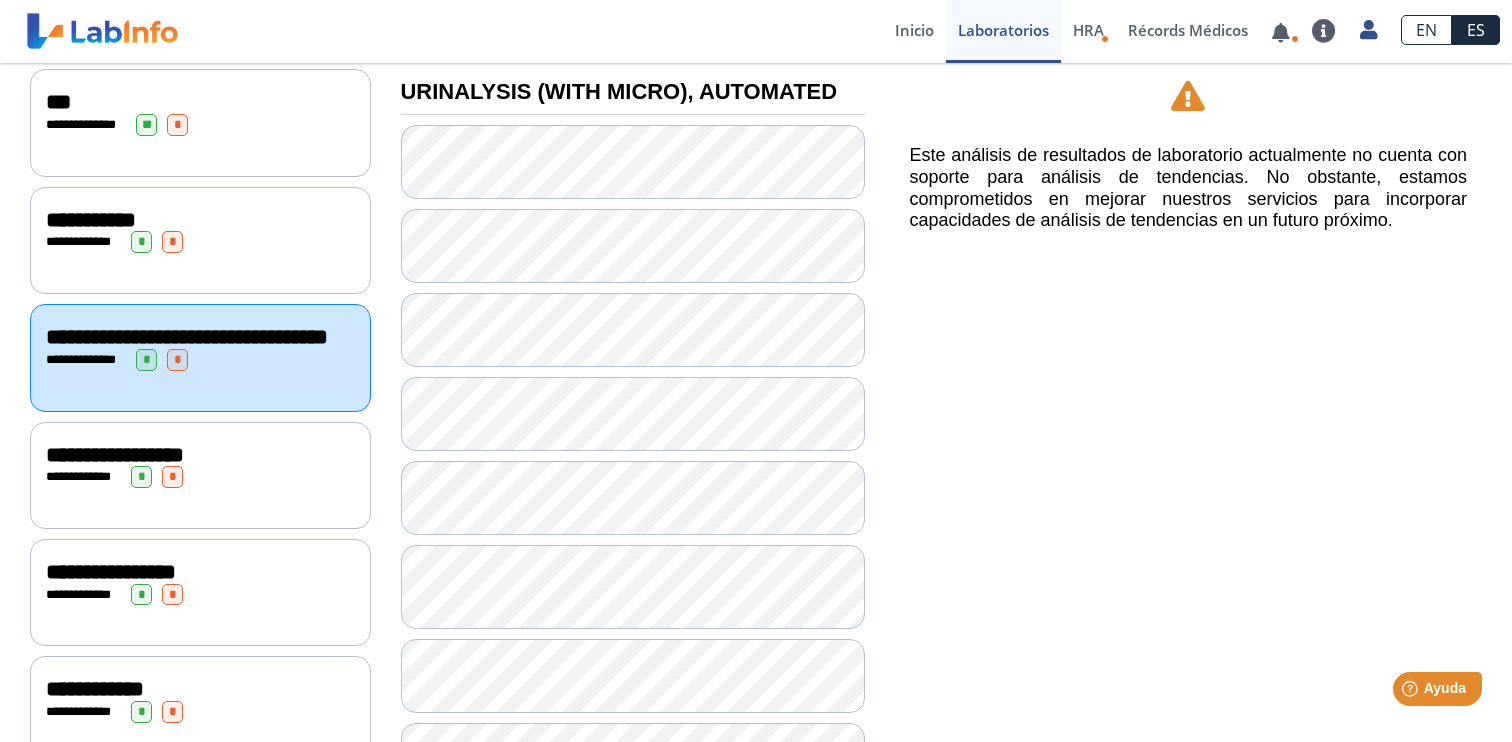 click on "**********" 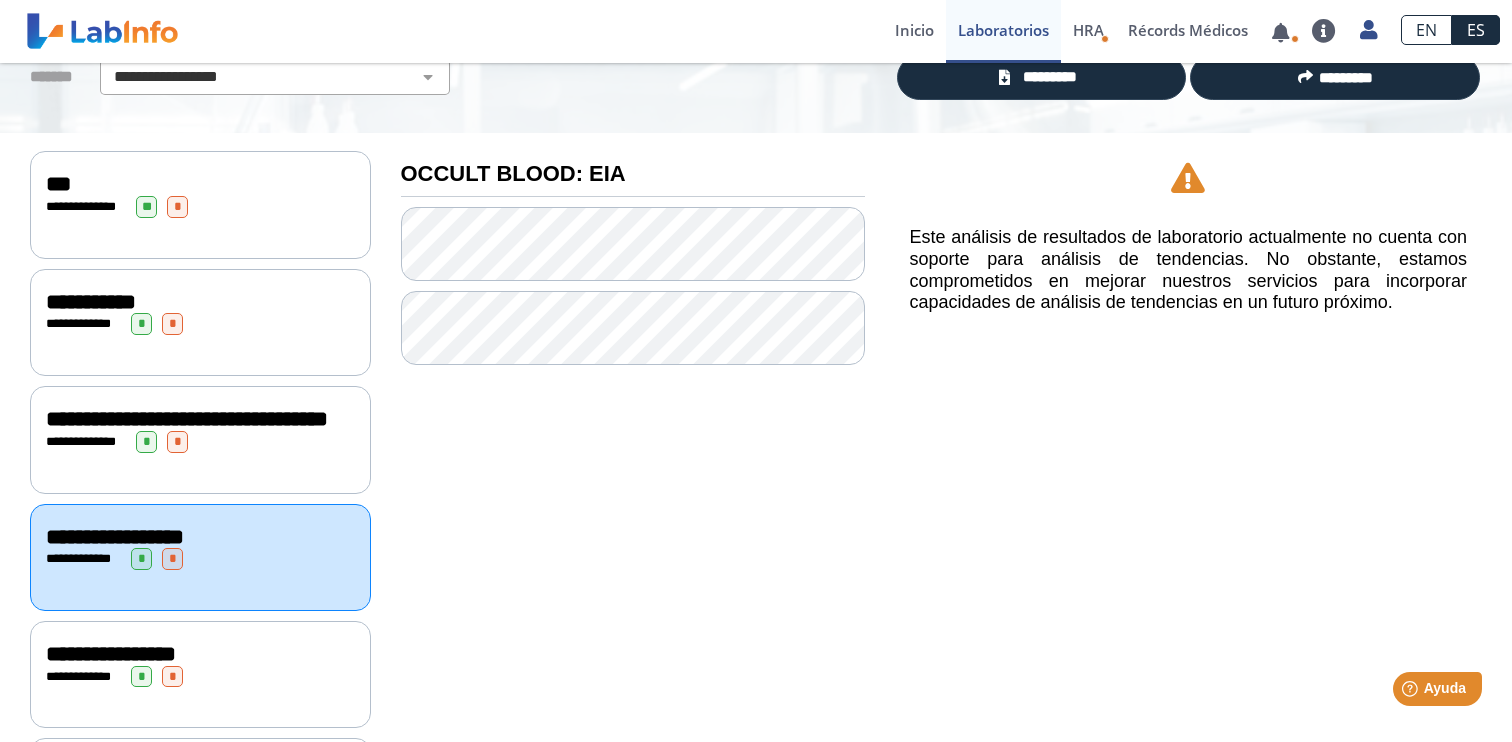 scroll, scrollTop: 158, scrollLeft: 0, axis: vertical 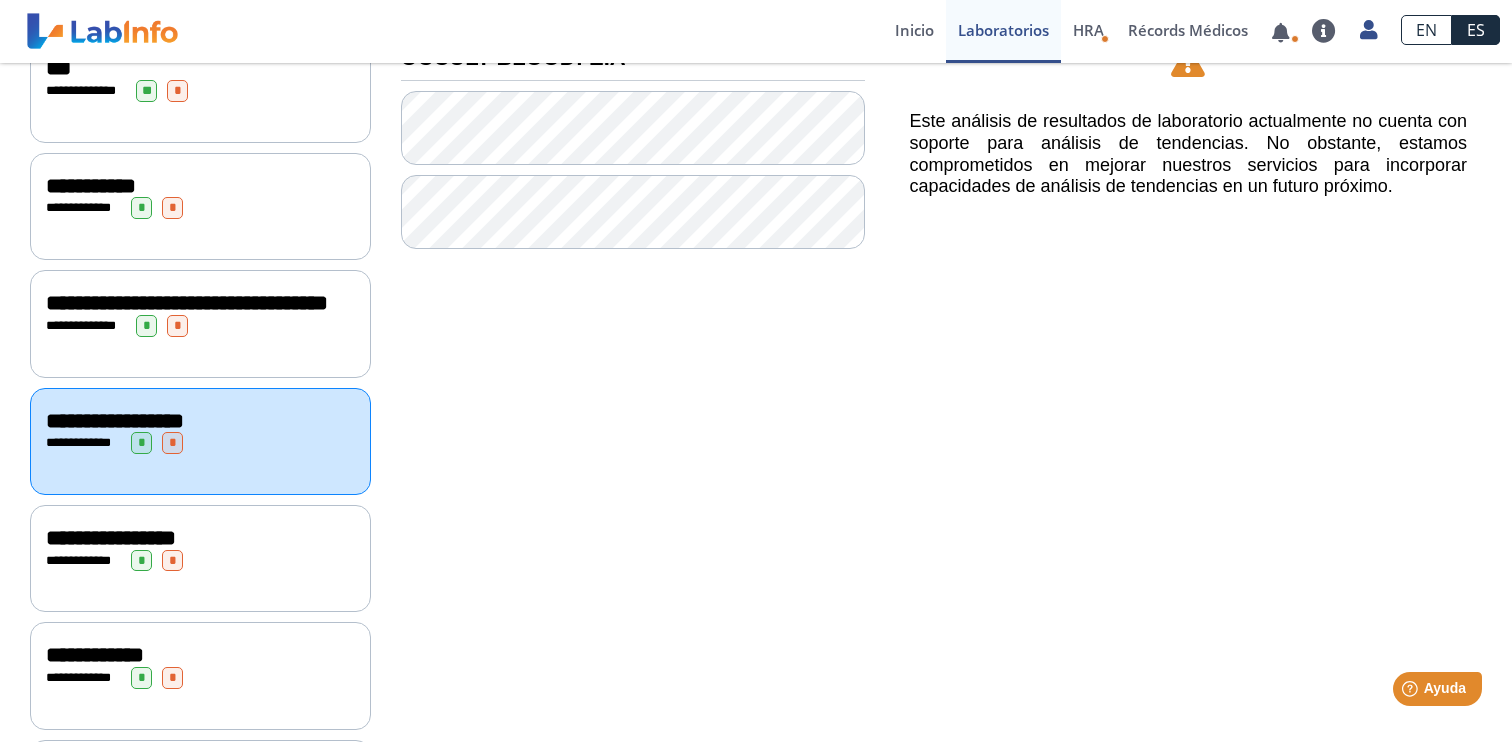 click on "**********" 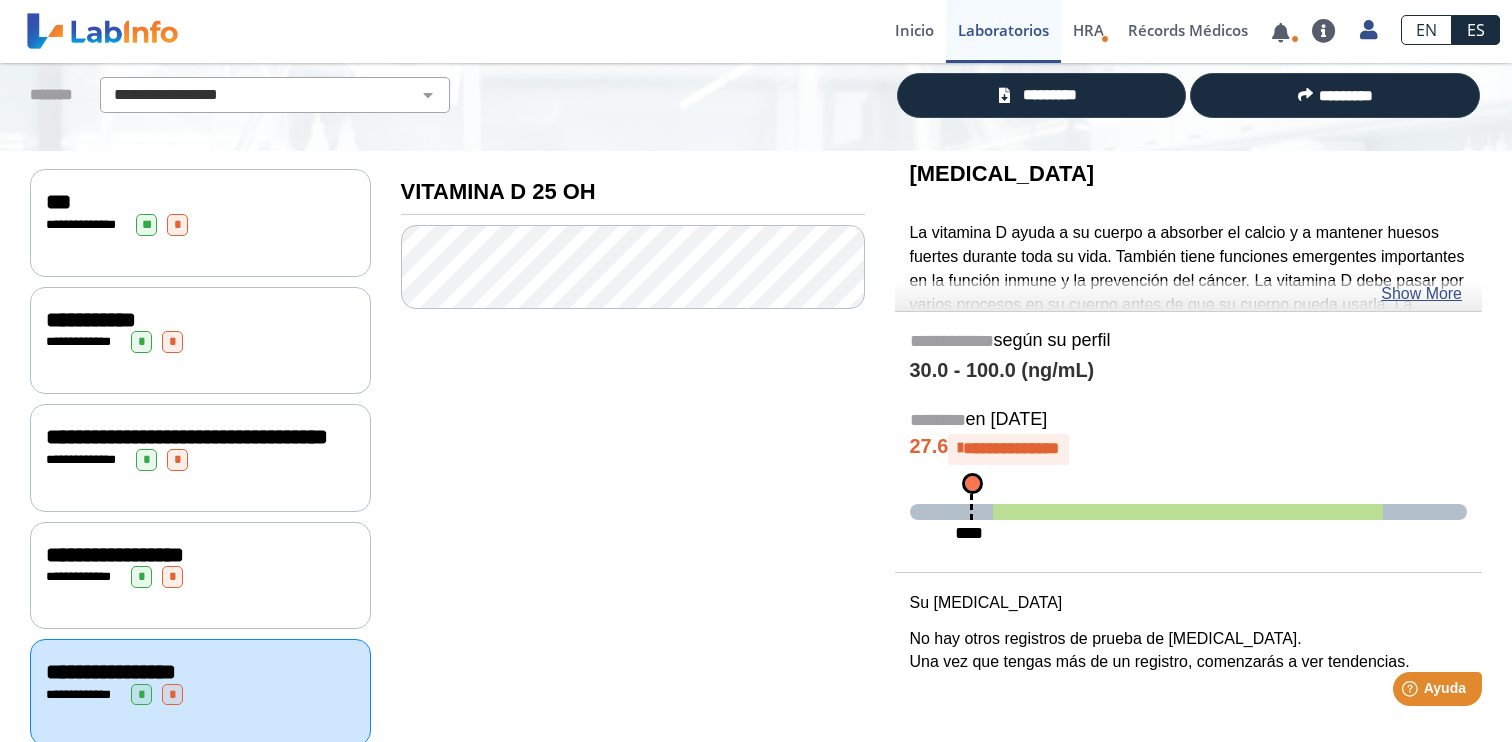 scroll, scrollTop: 138, scrollLeft: 0, axis: vertical 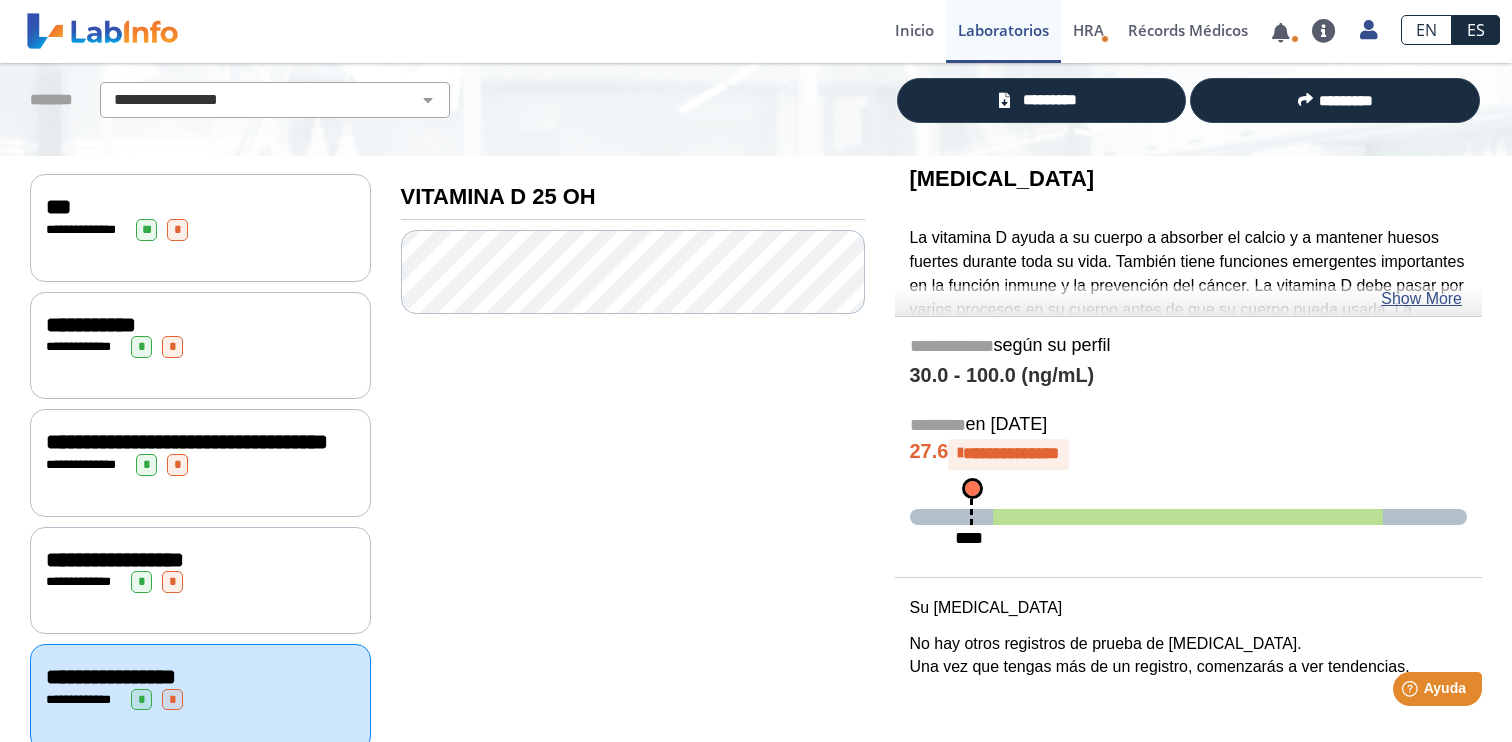 click on "**********" 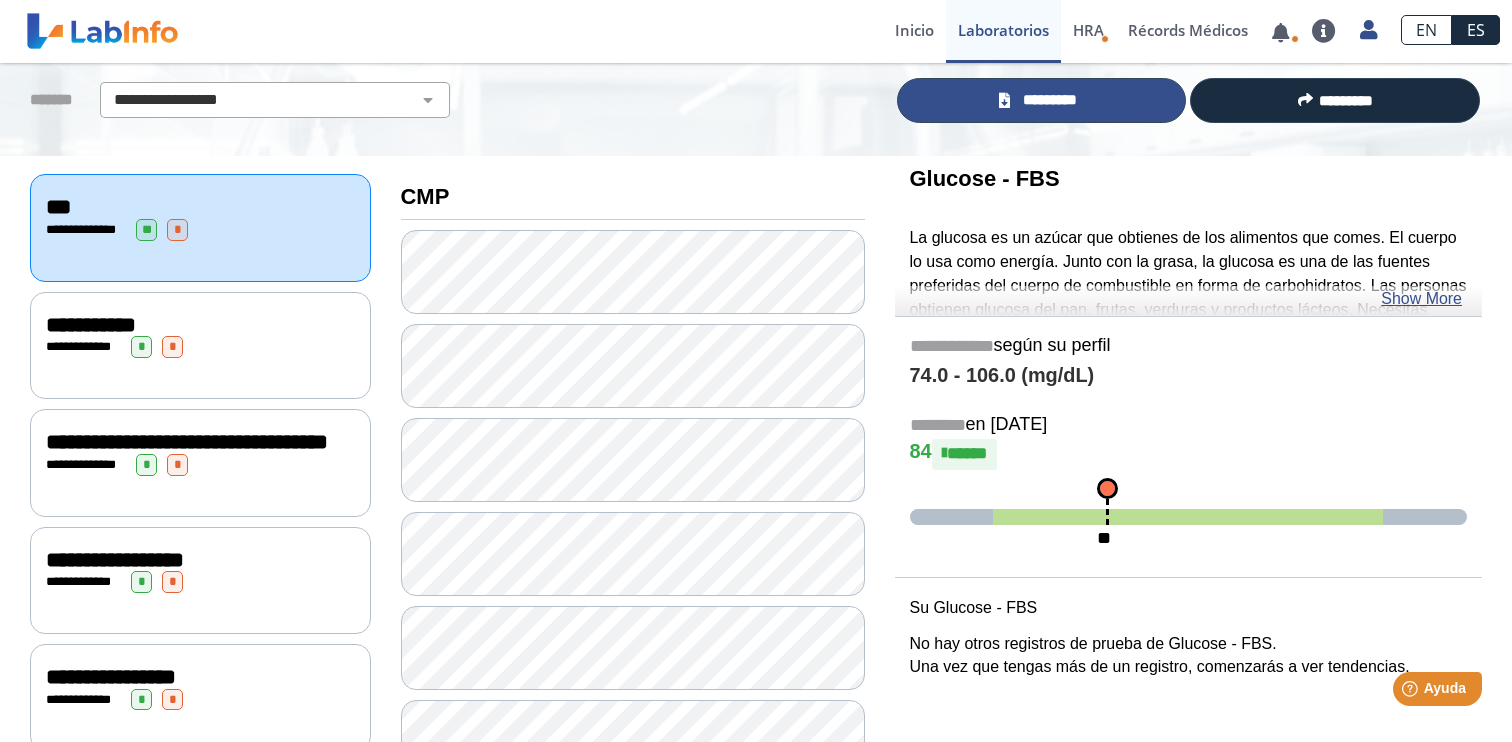click on "*********" 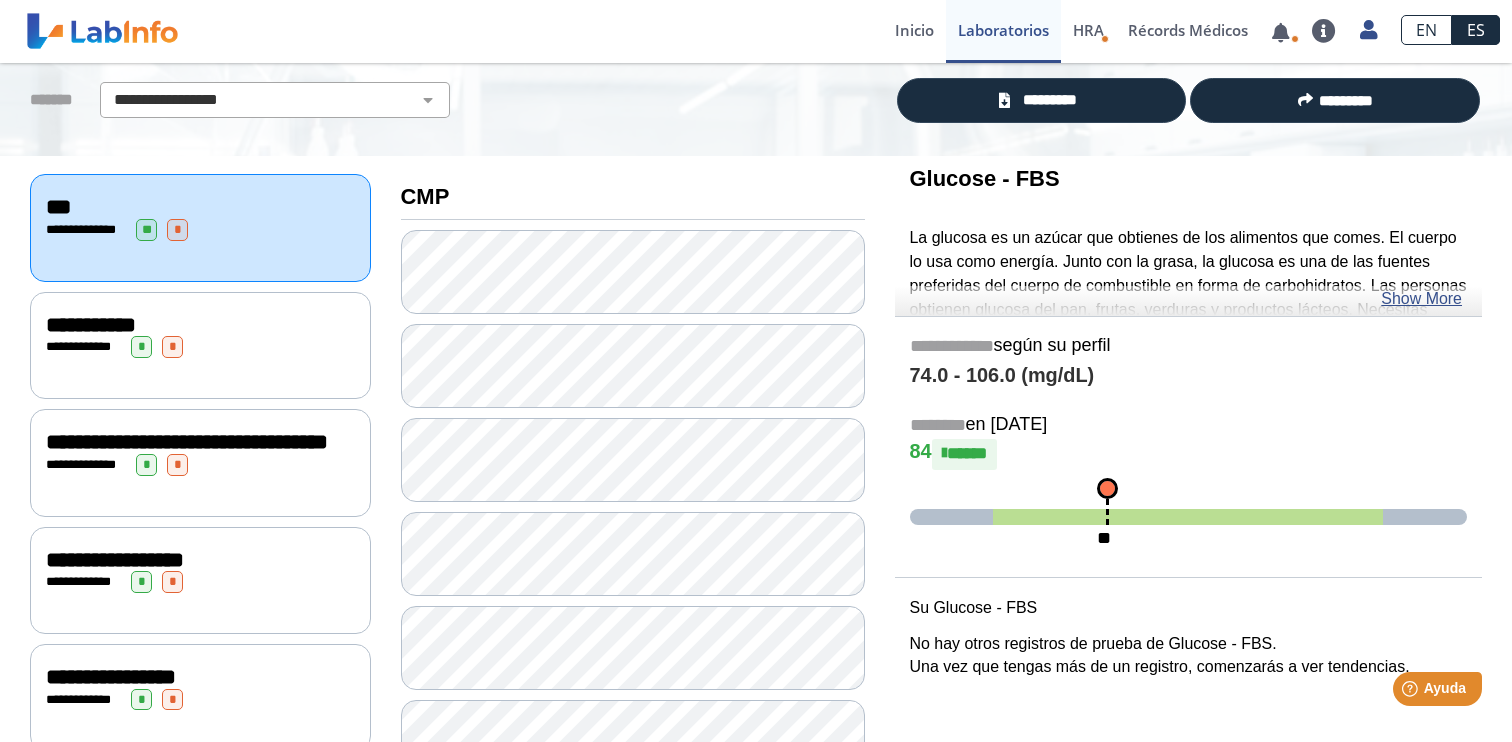 click on "**********" 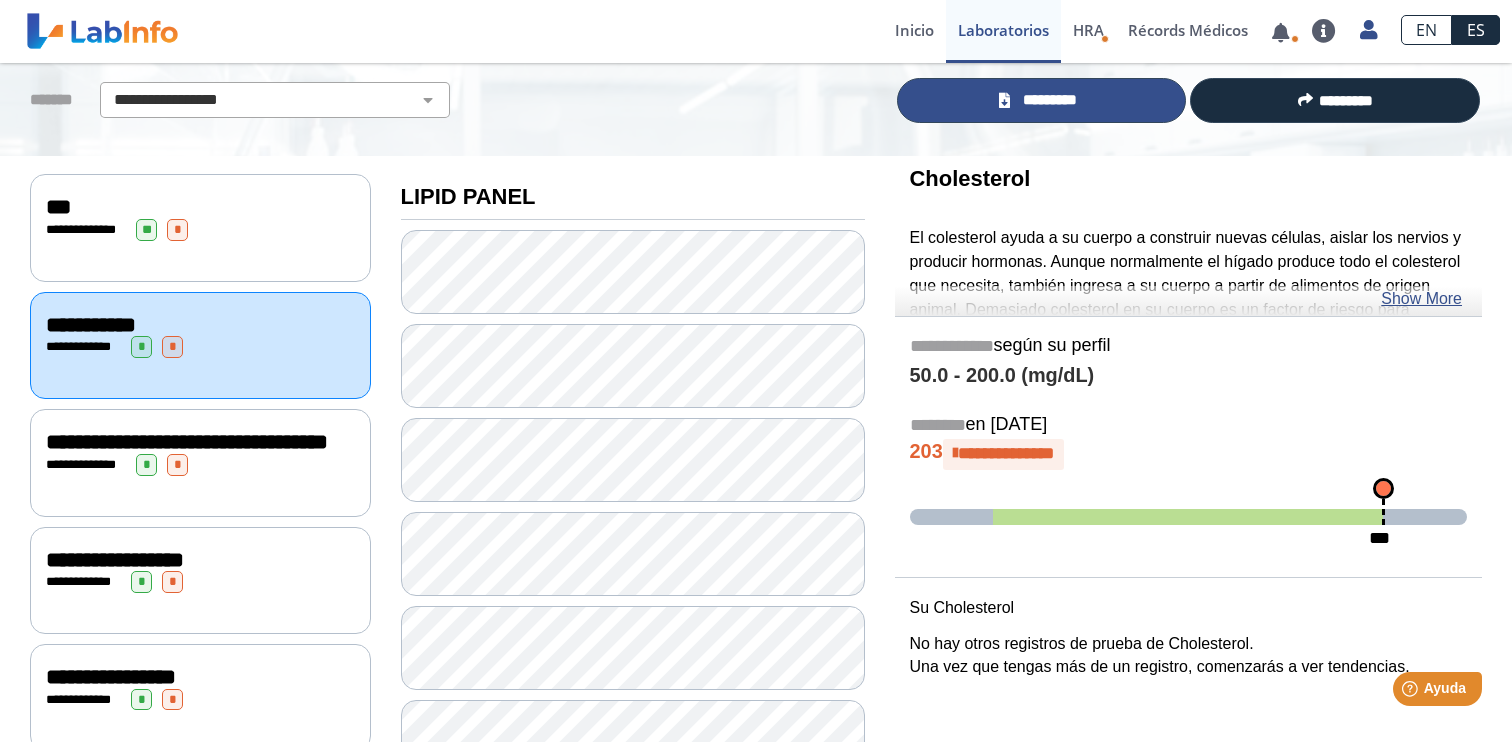 click on "*********" 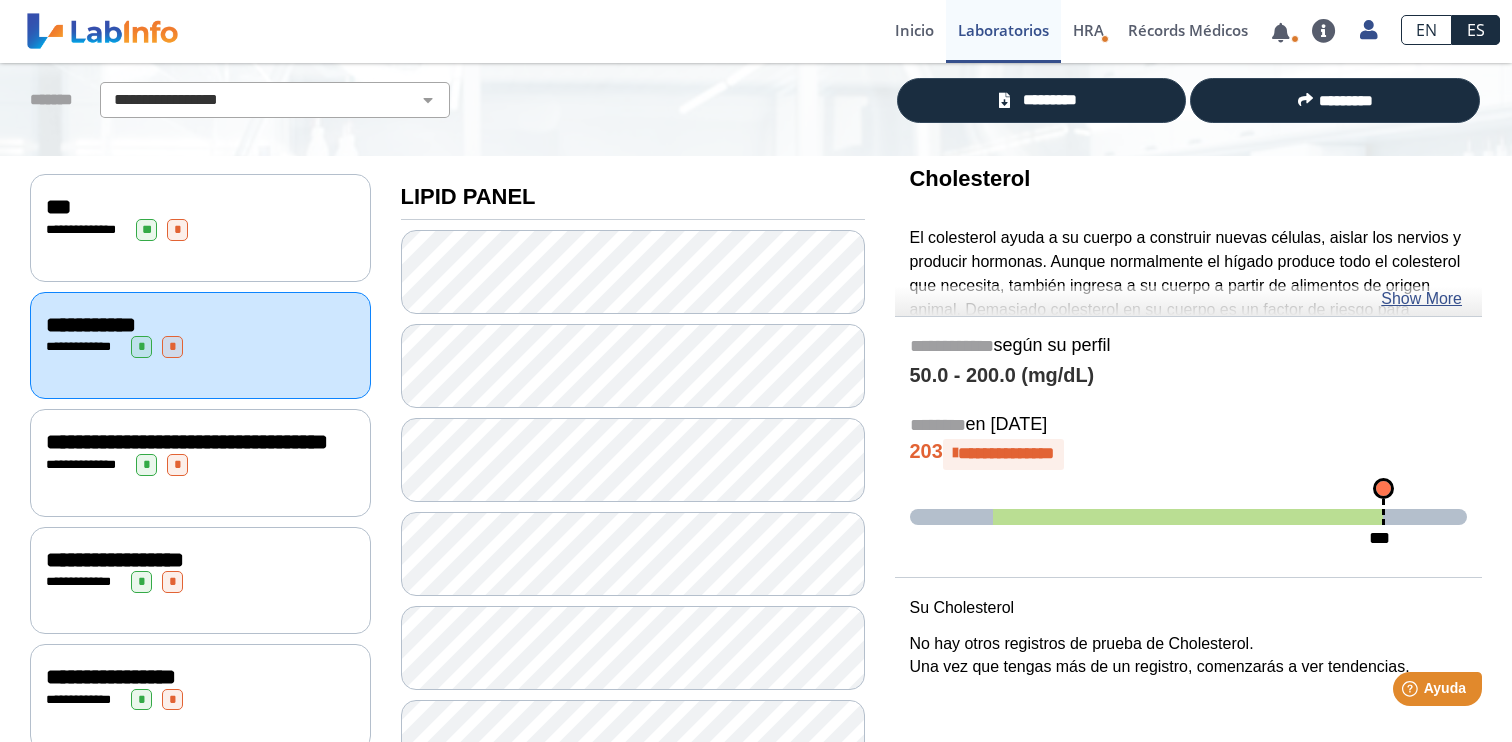 click on "**********" 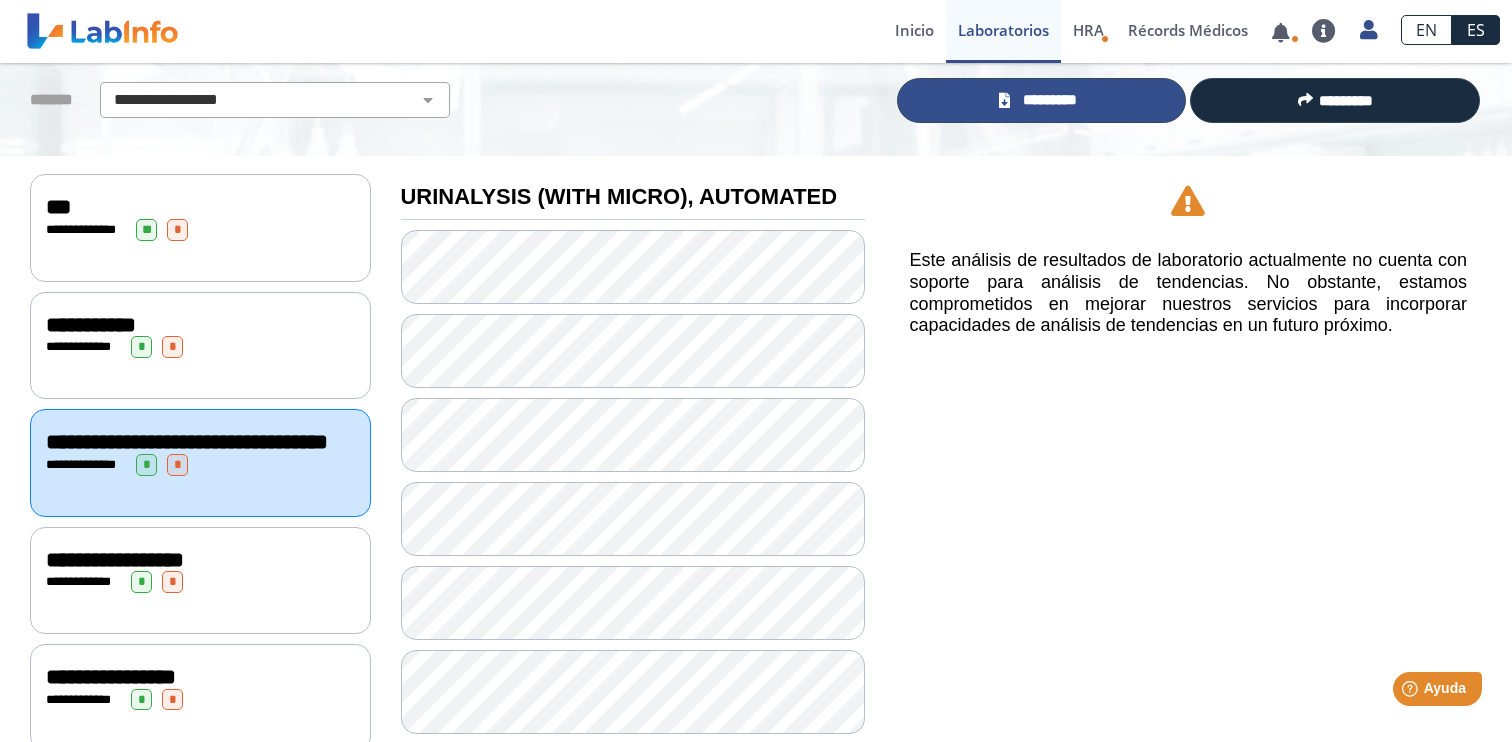 click on "*********" 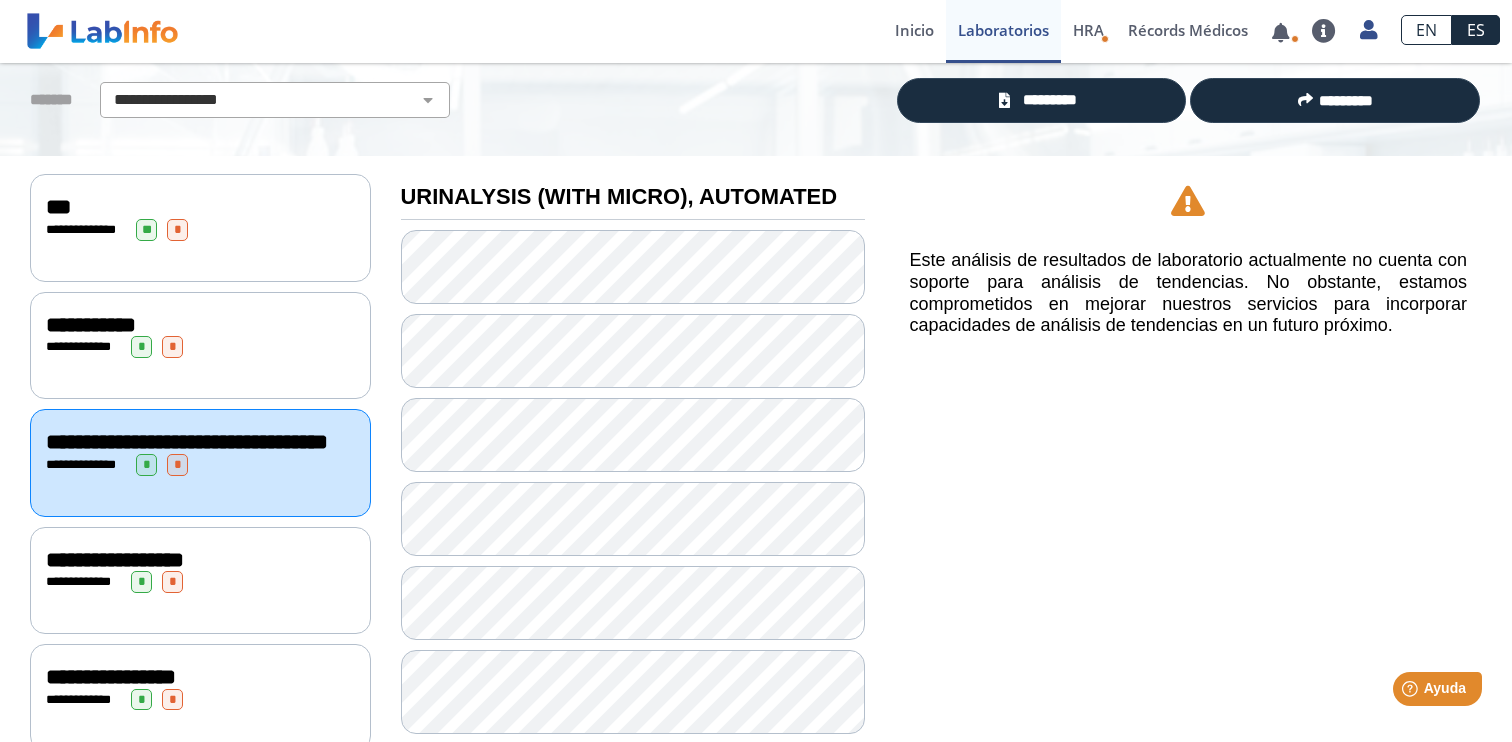 click on "**********" 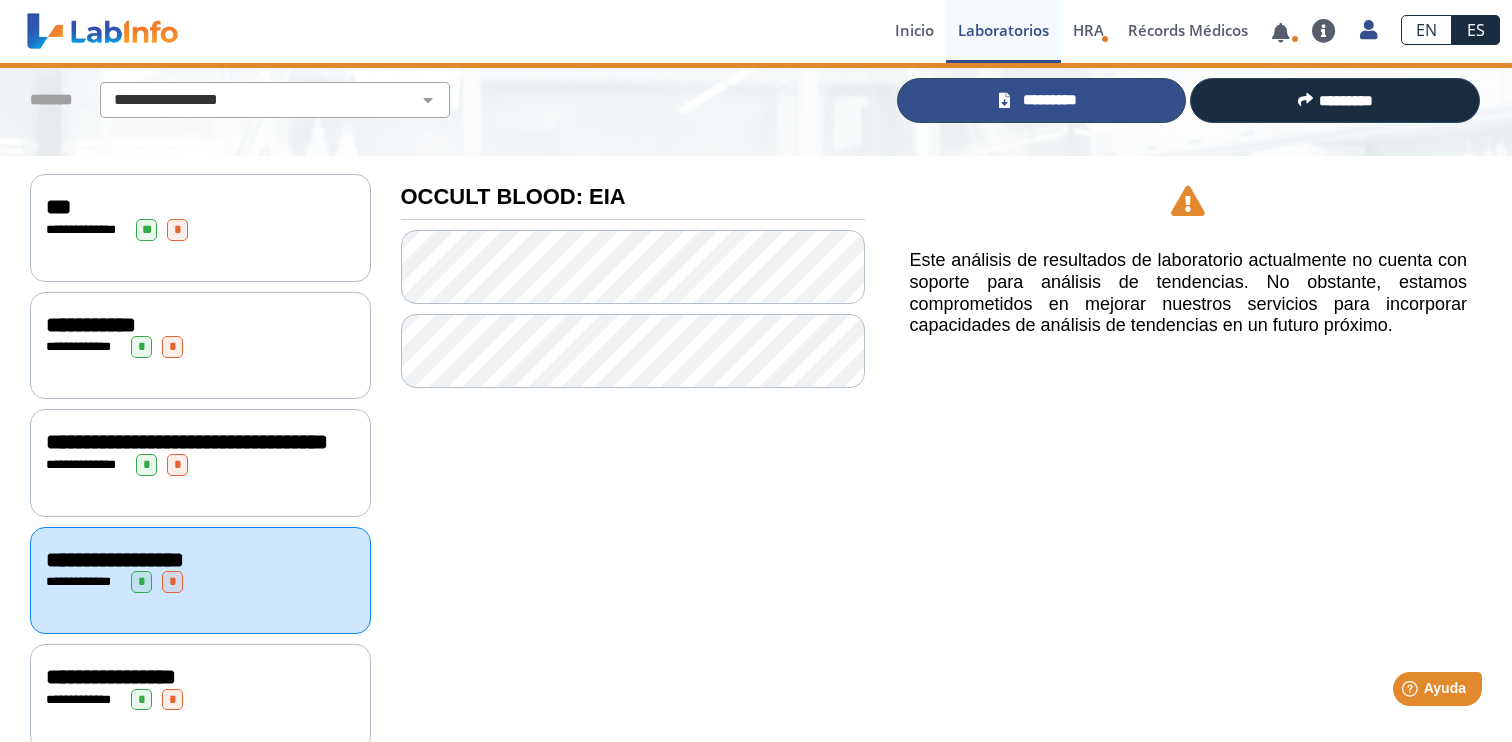 click 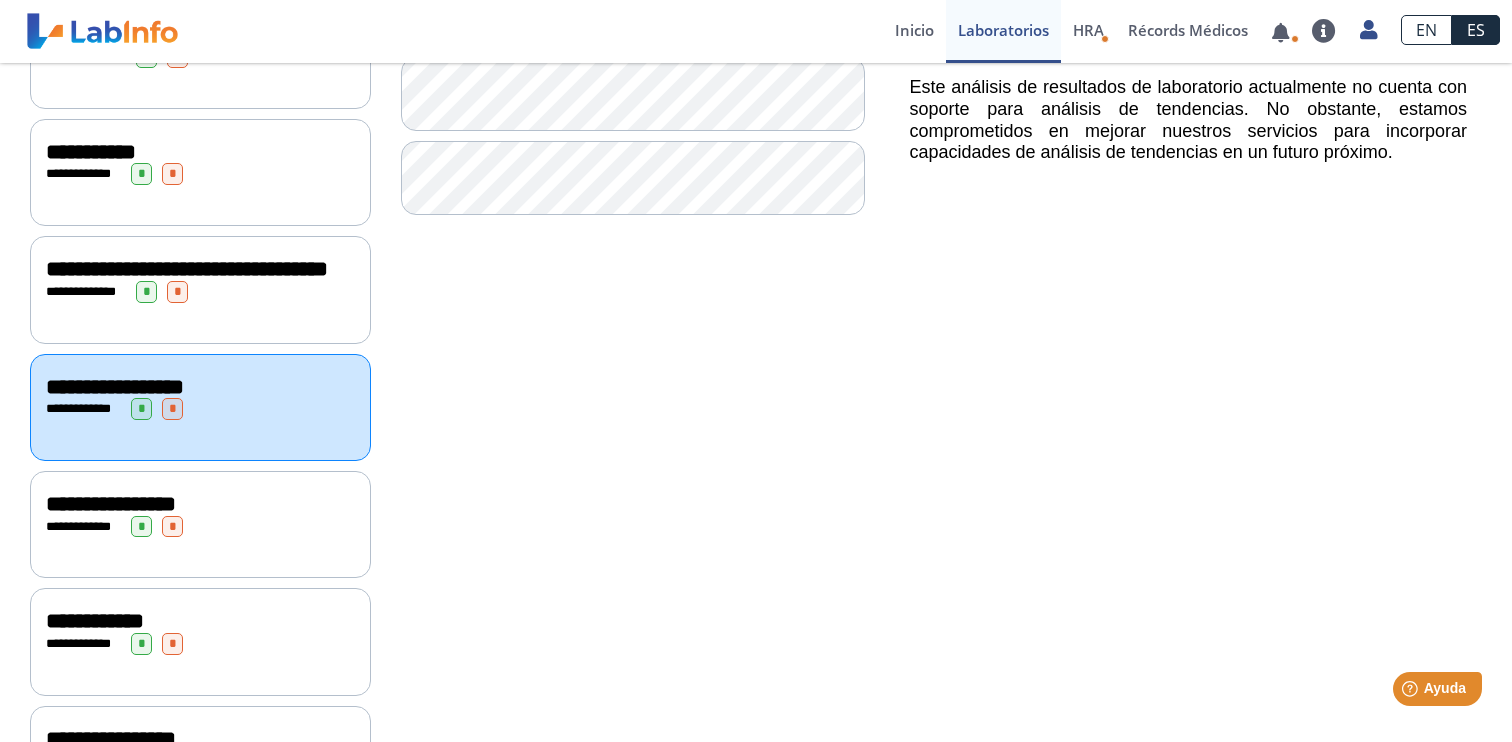 scroll, scrollTop: 358, scrollLeft: 0, axis: vertical 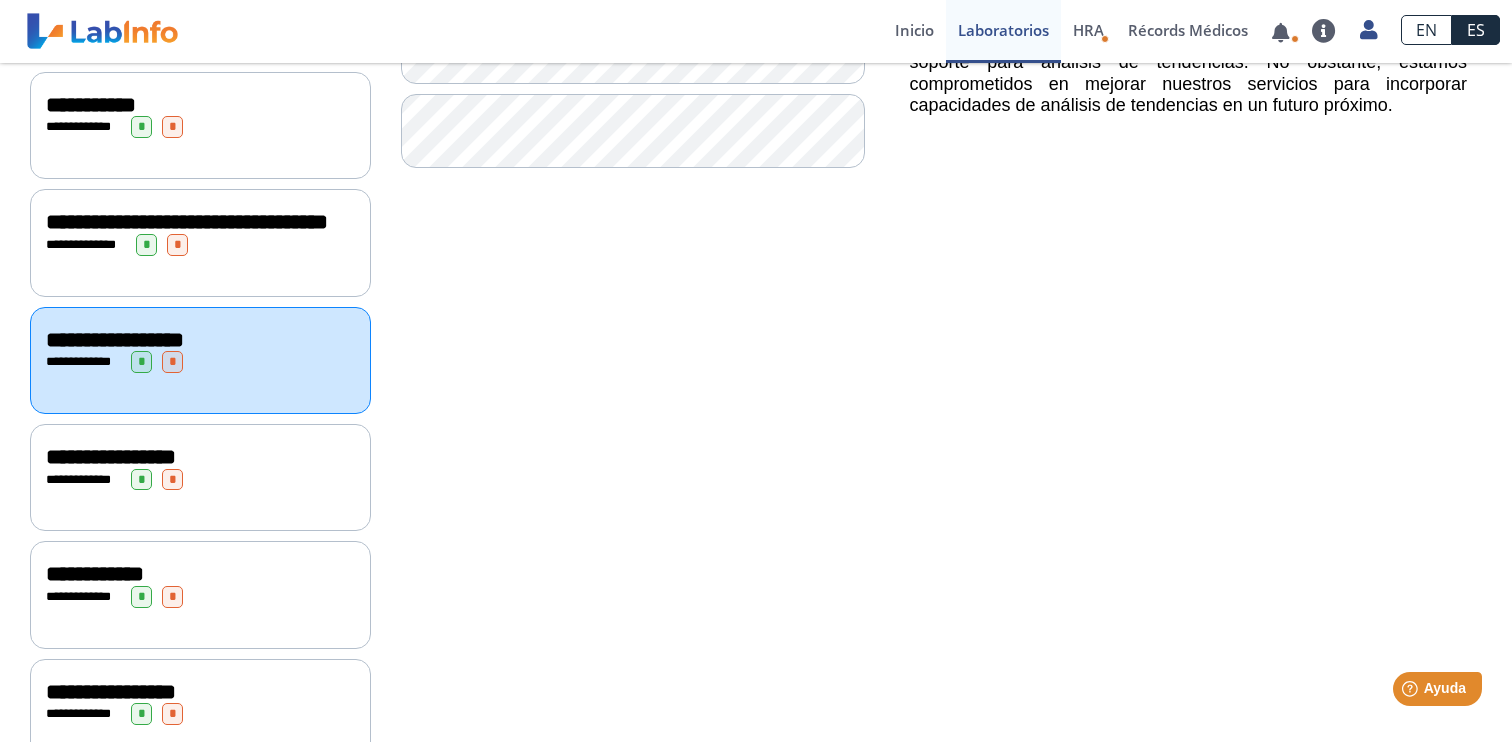 click on "**********" 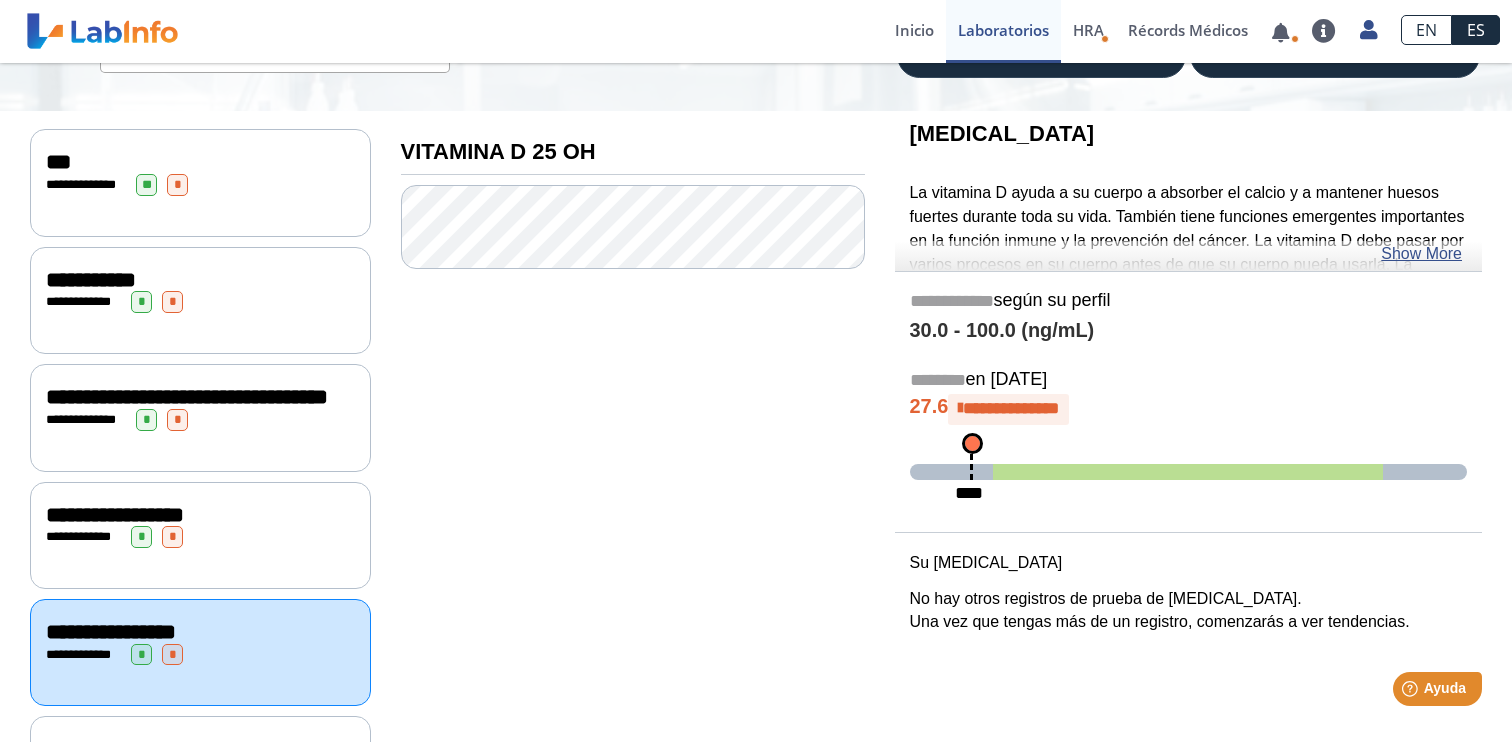 scroll, scrollTop: 157, scrollLeft: 0, axis: vertical 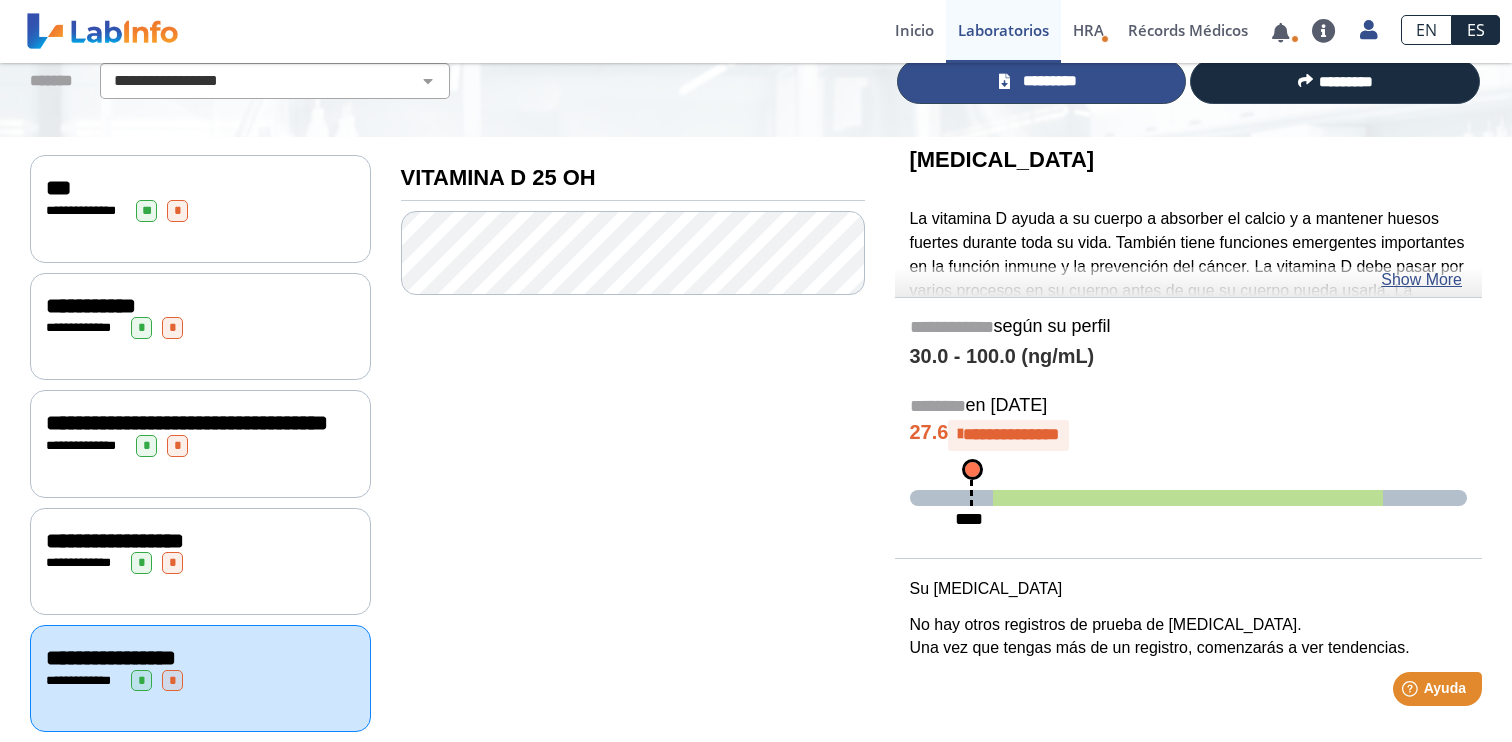 click on "*********" 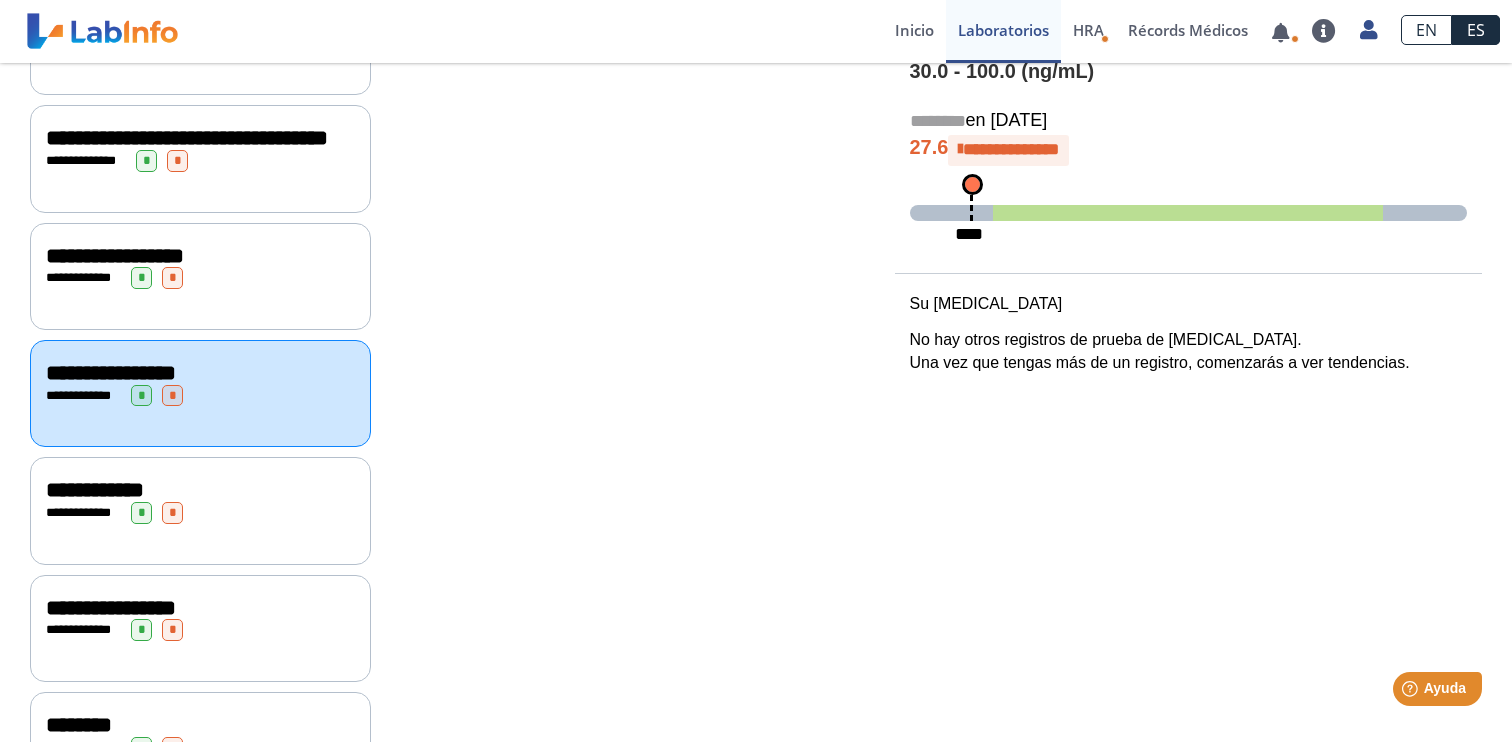 click on "**********" 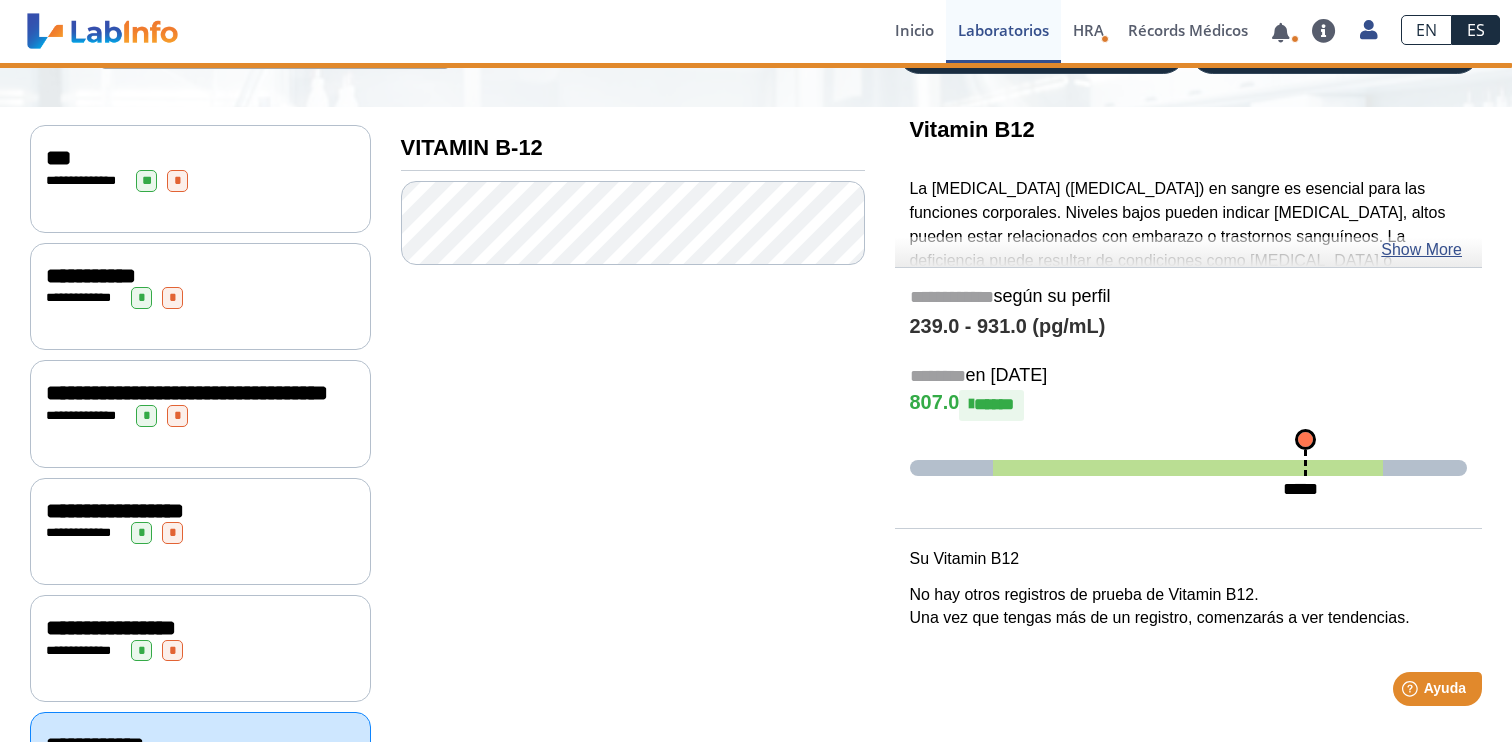 scroll, scrollTop: 0, scrollLeft: 0, axis: both 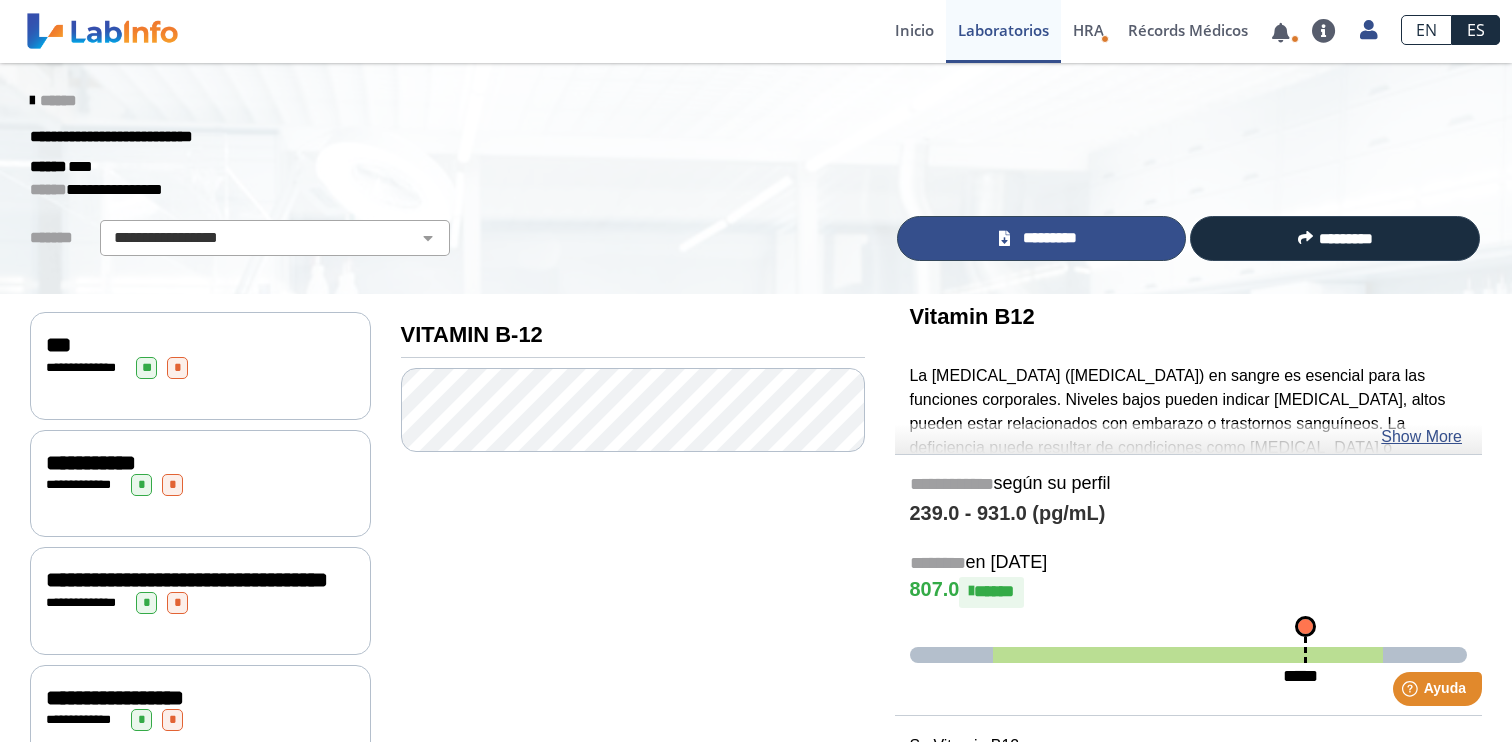 click on "*********" 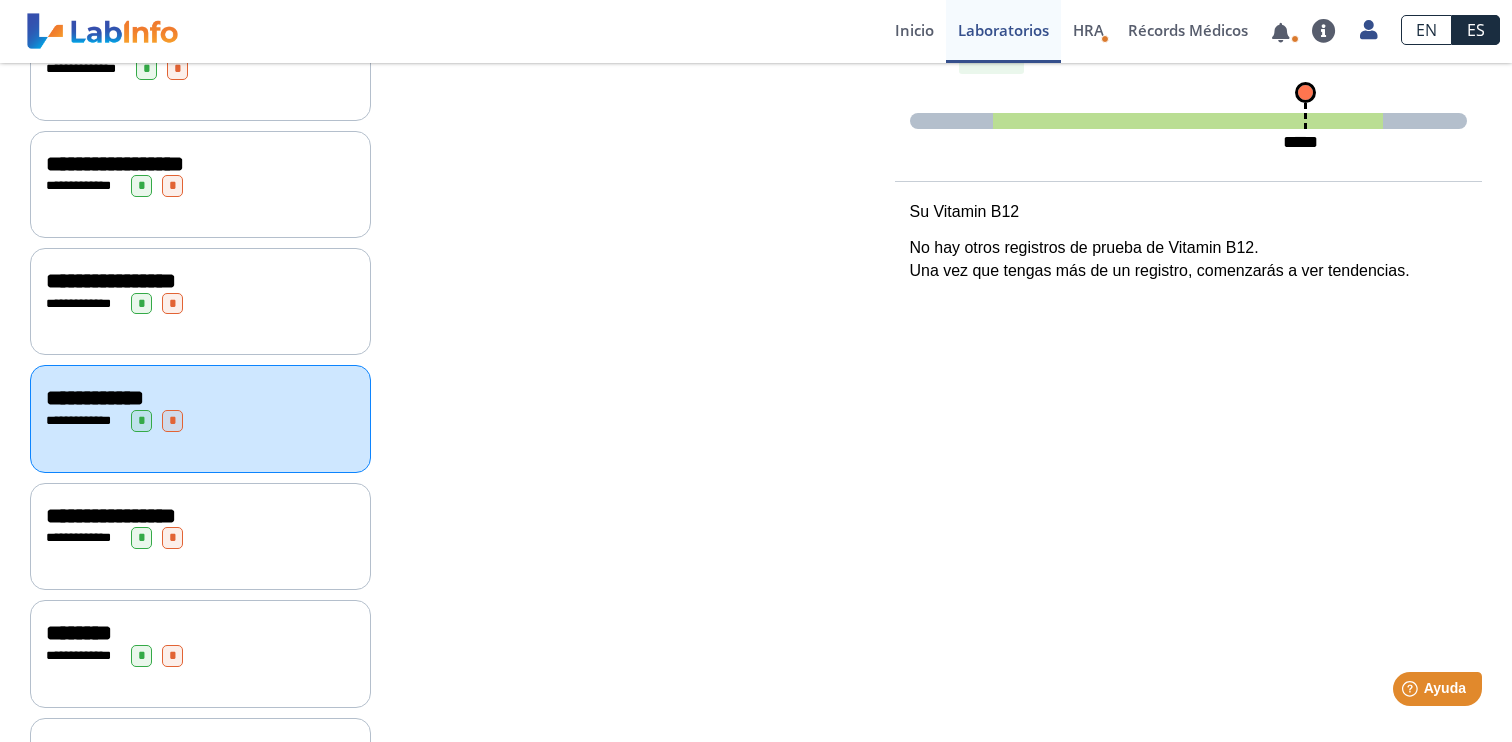 scroll, scrollTop: 575, scrollLeft: 0, axis: vertical 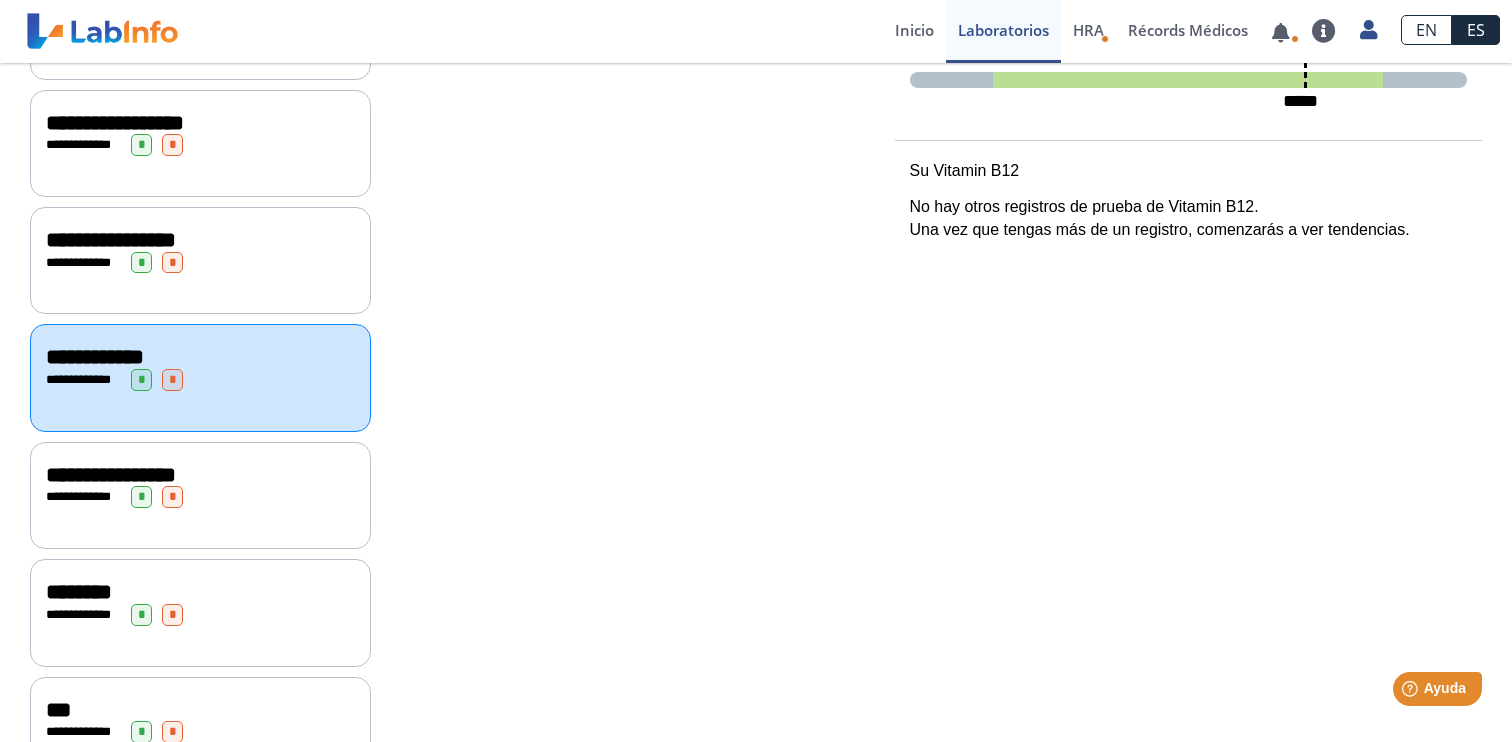 click on "**********" 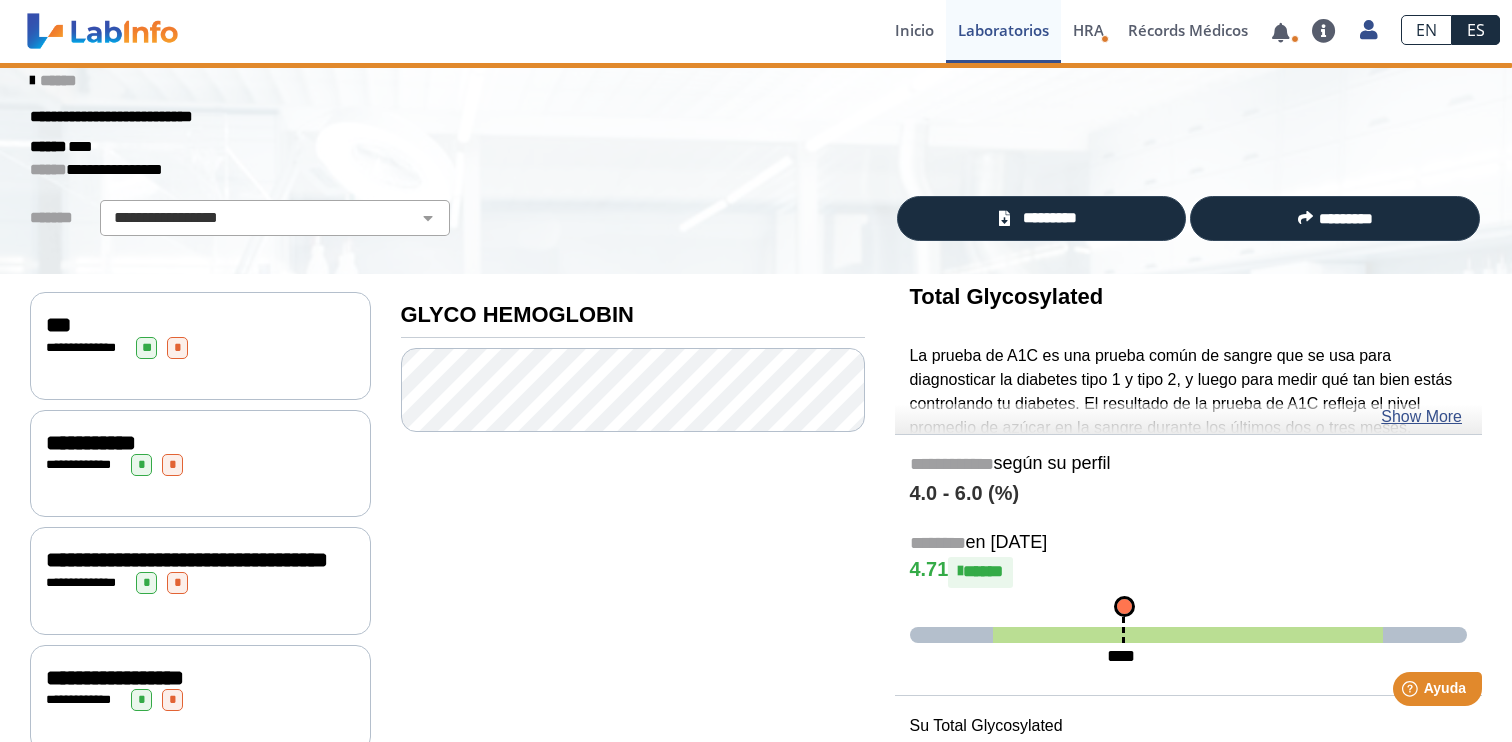 scroll, scrollTop: 2, scrollLeft: 0, axis: vertical 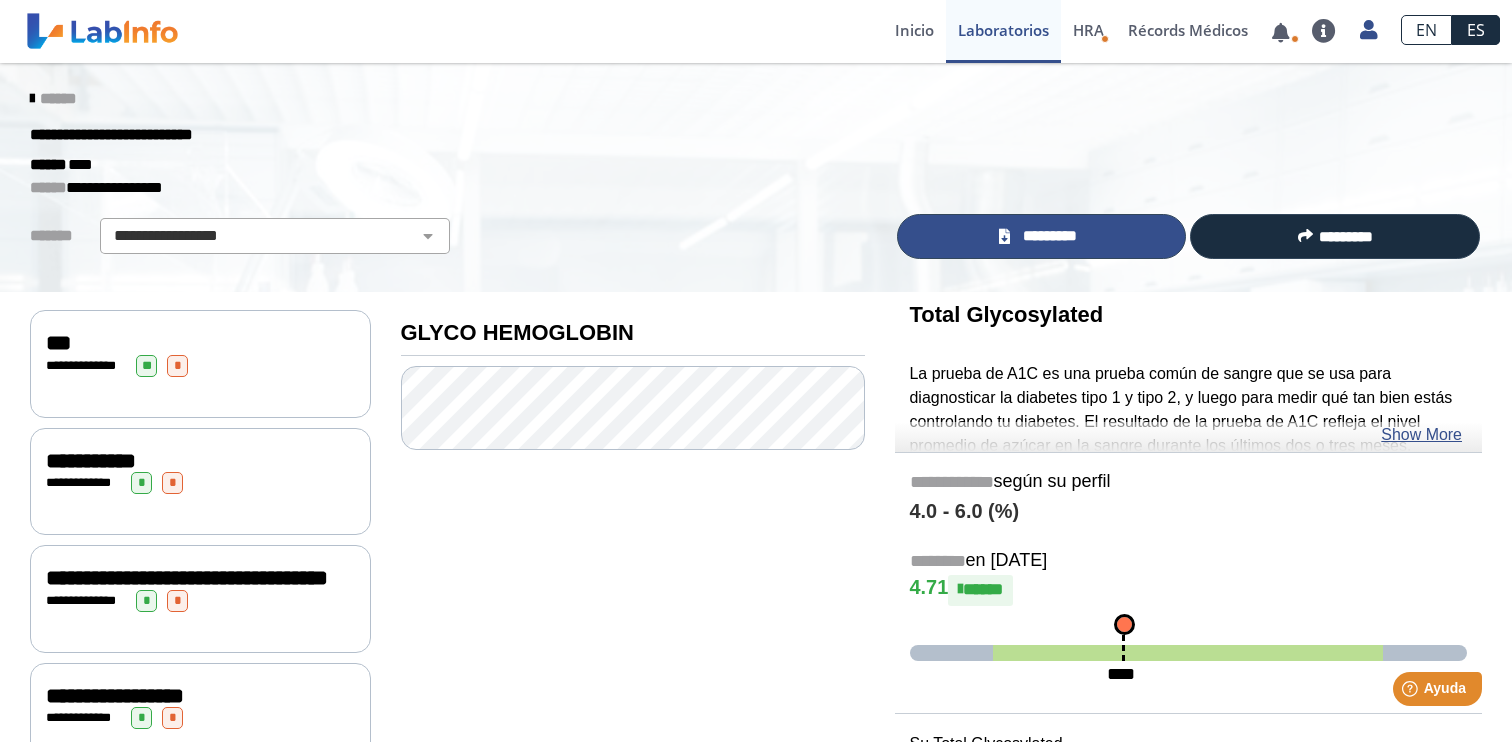 click 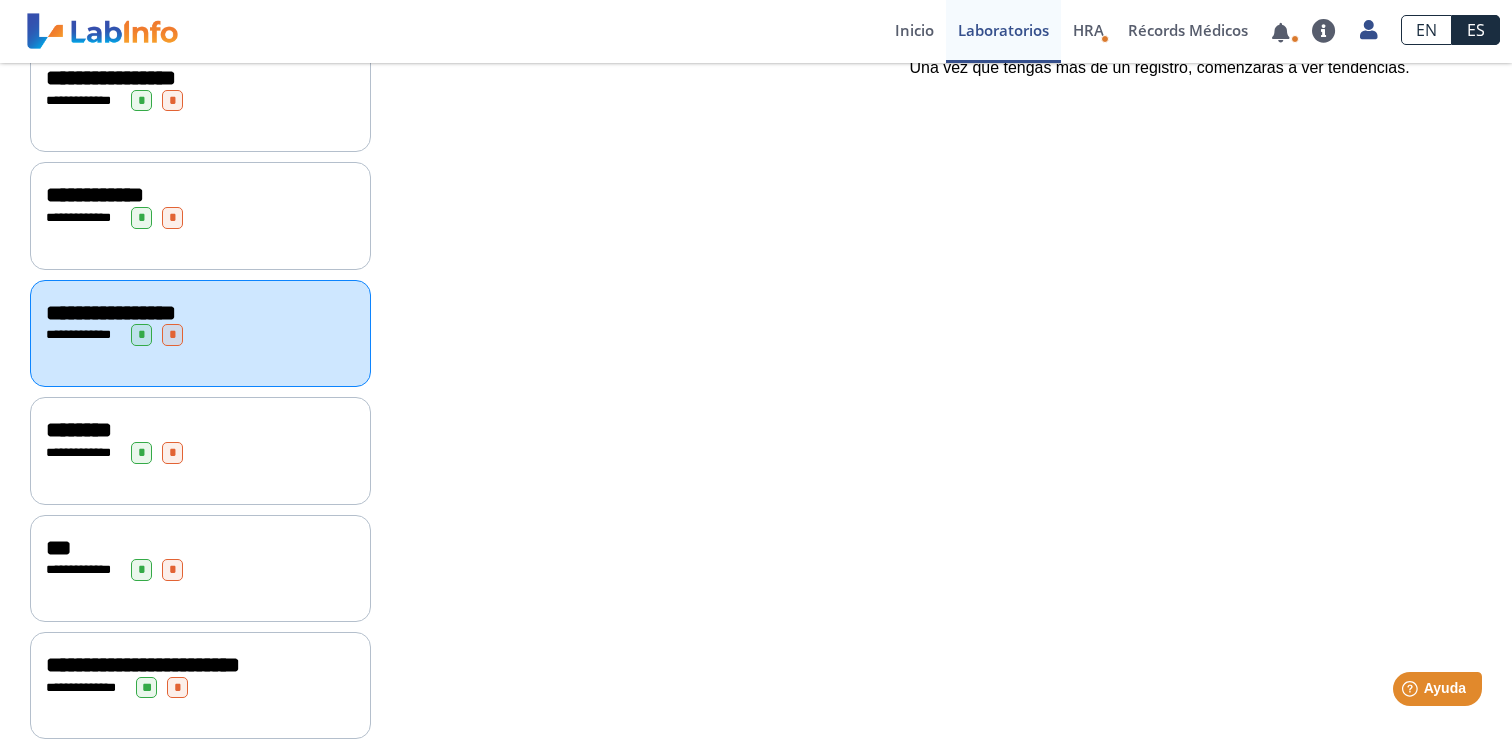 scroll, scrollTop: 784, scrollLeft: 0, axis: vertical 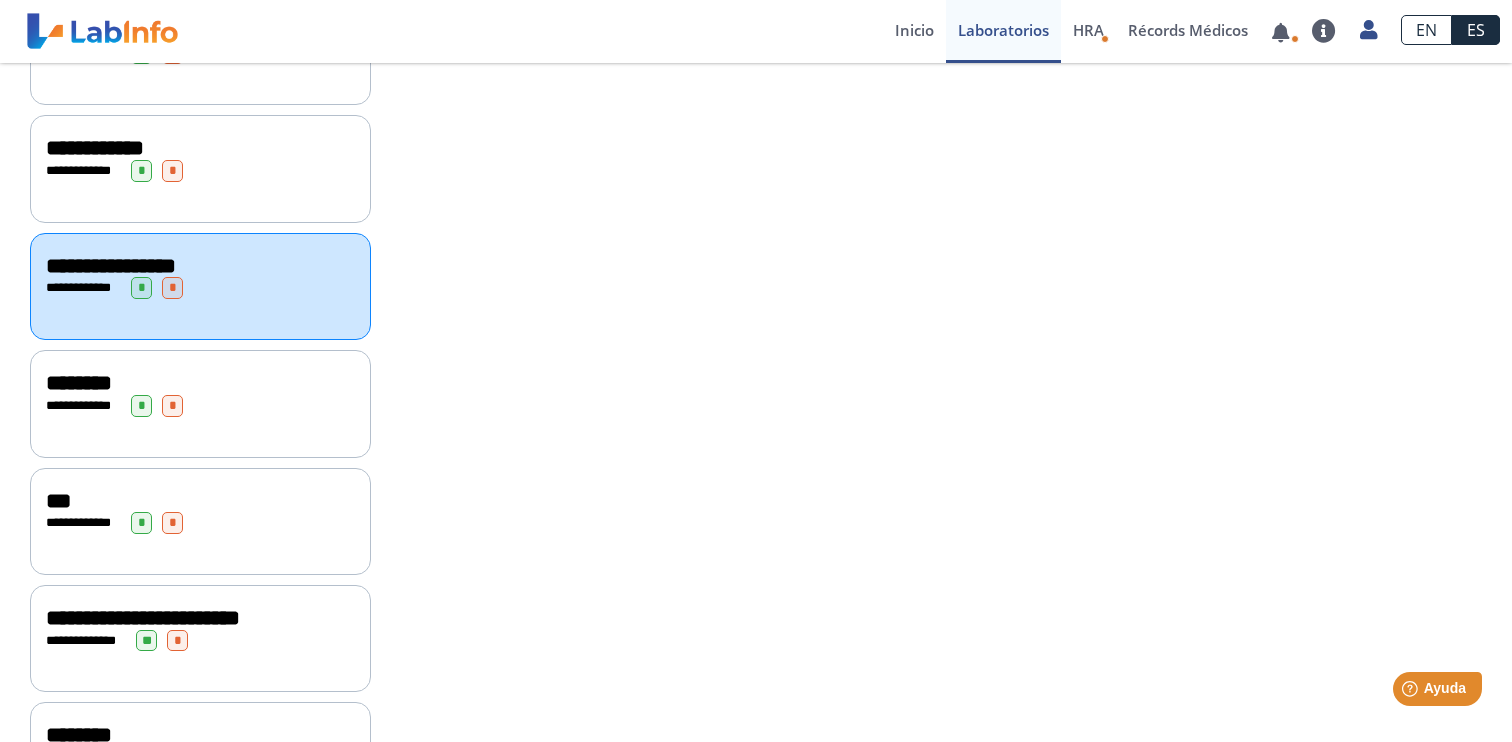 click on "**********" 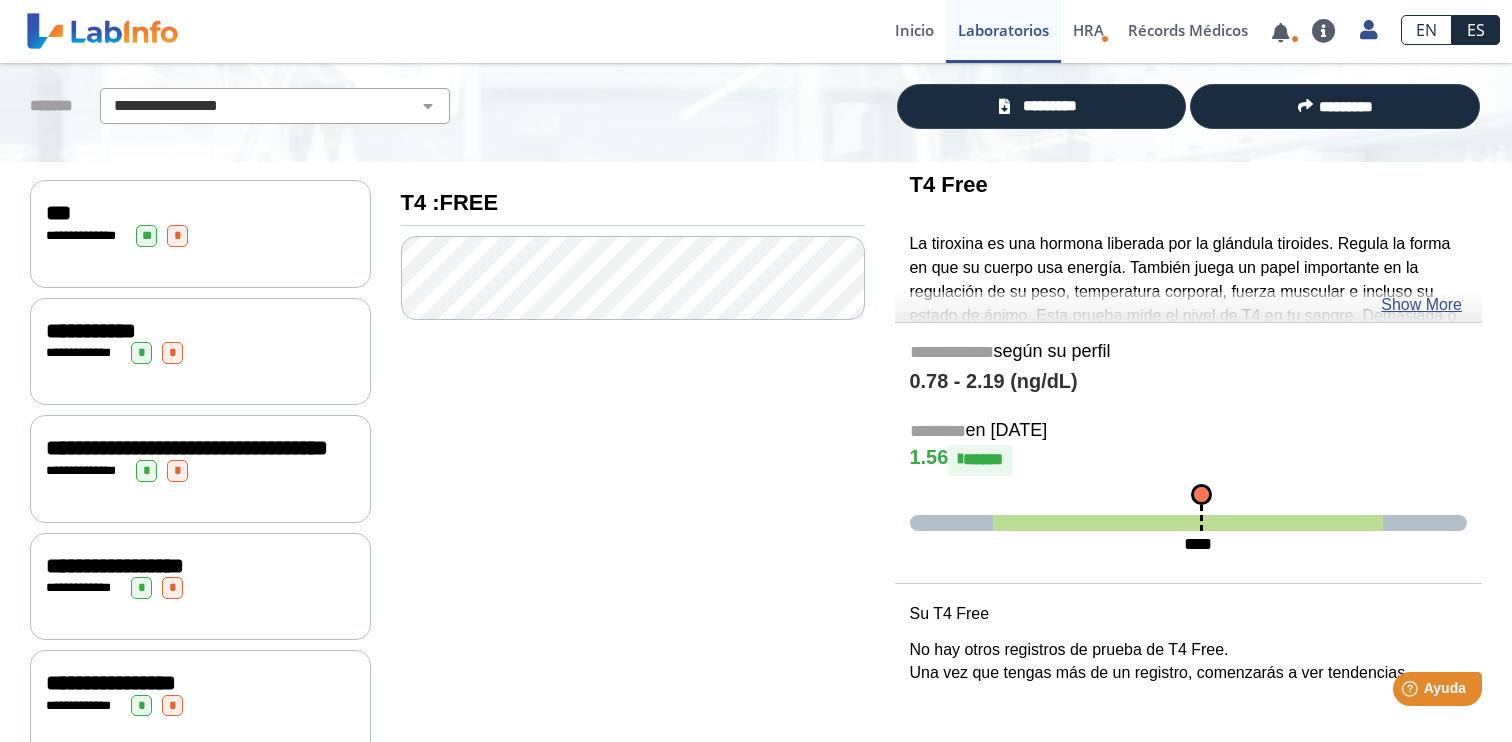 scroll, scrollTop: 79, scrollLeft: 0, axis: vertical 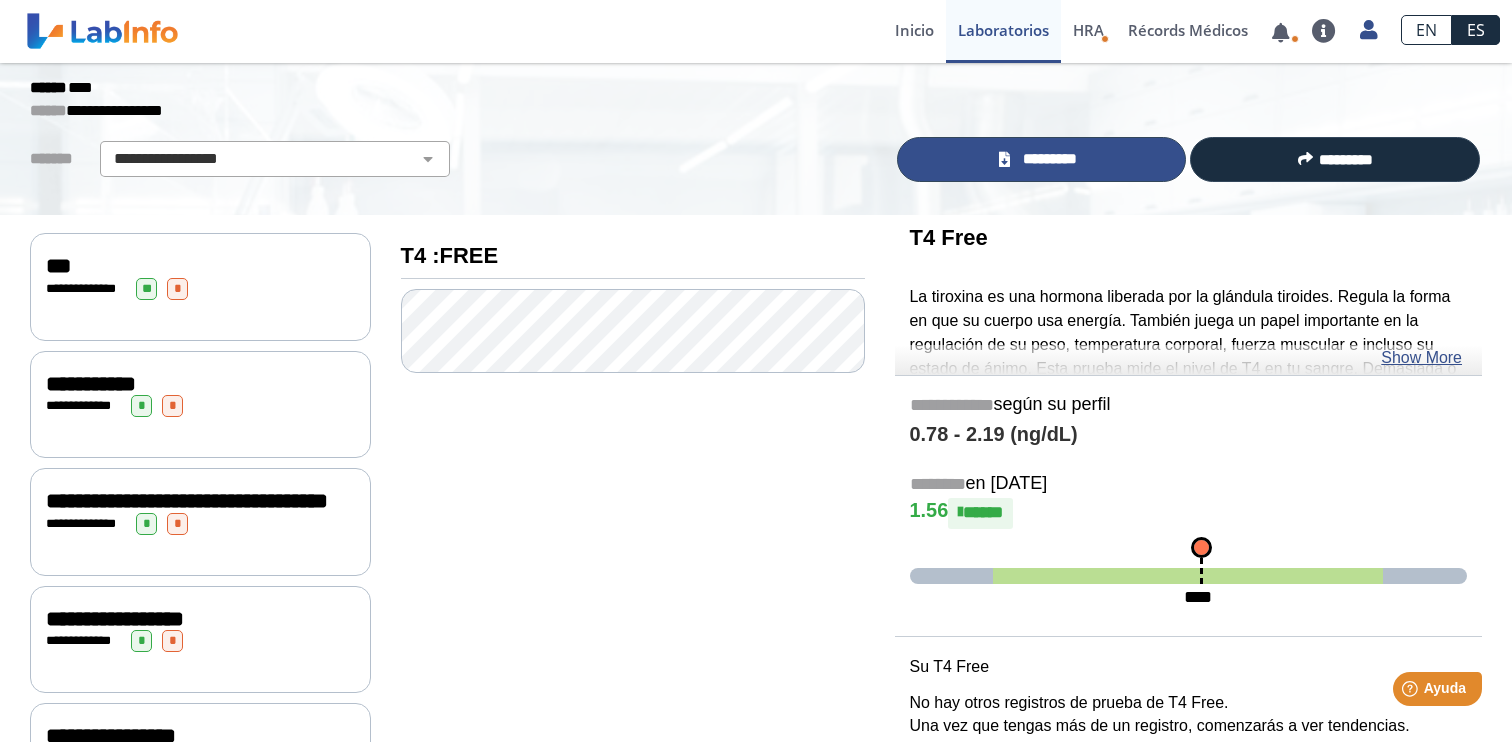 click on "*********" 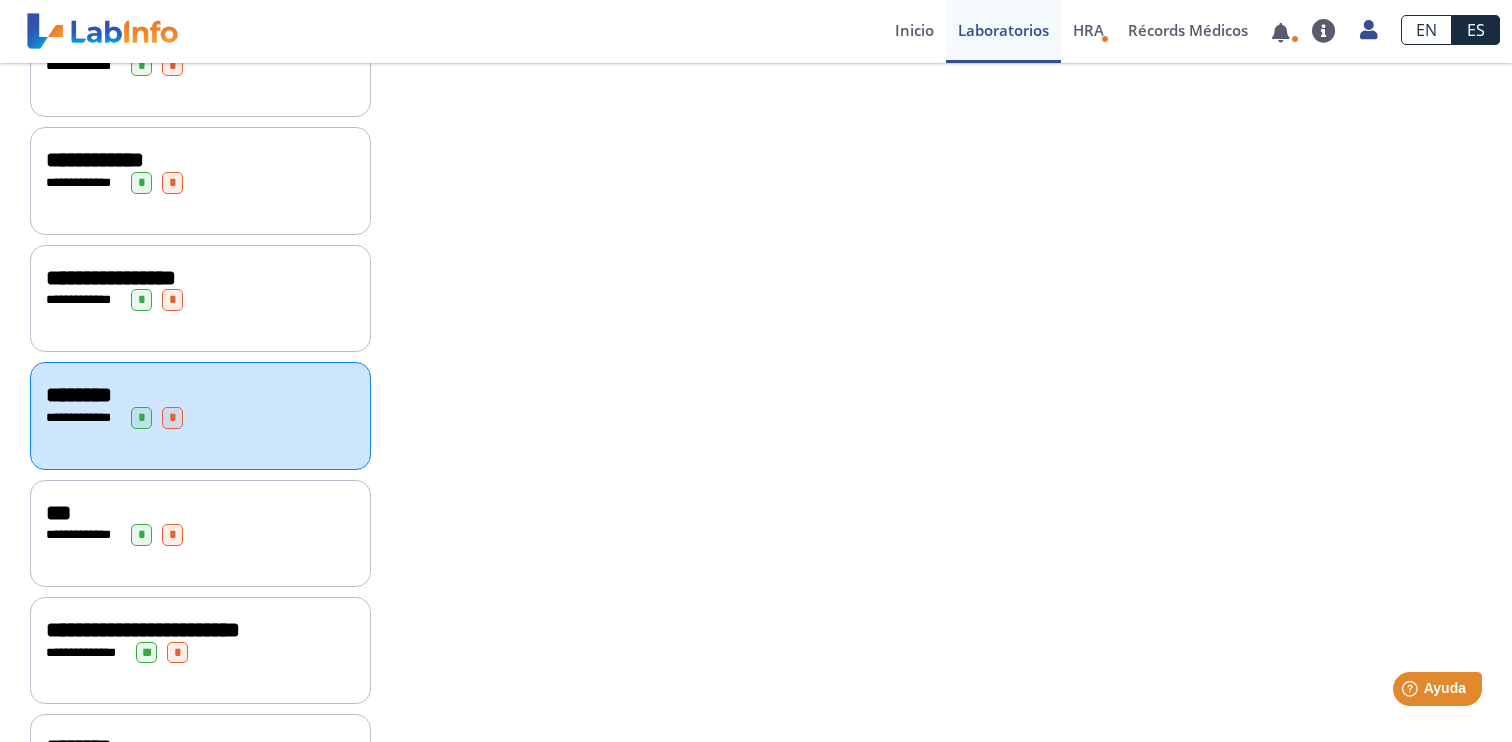 click on "**********" 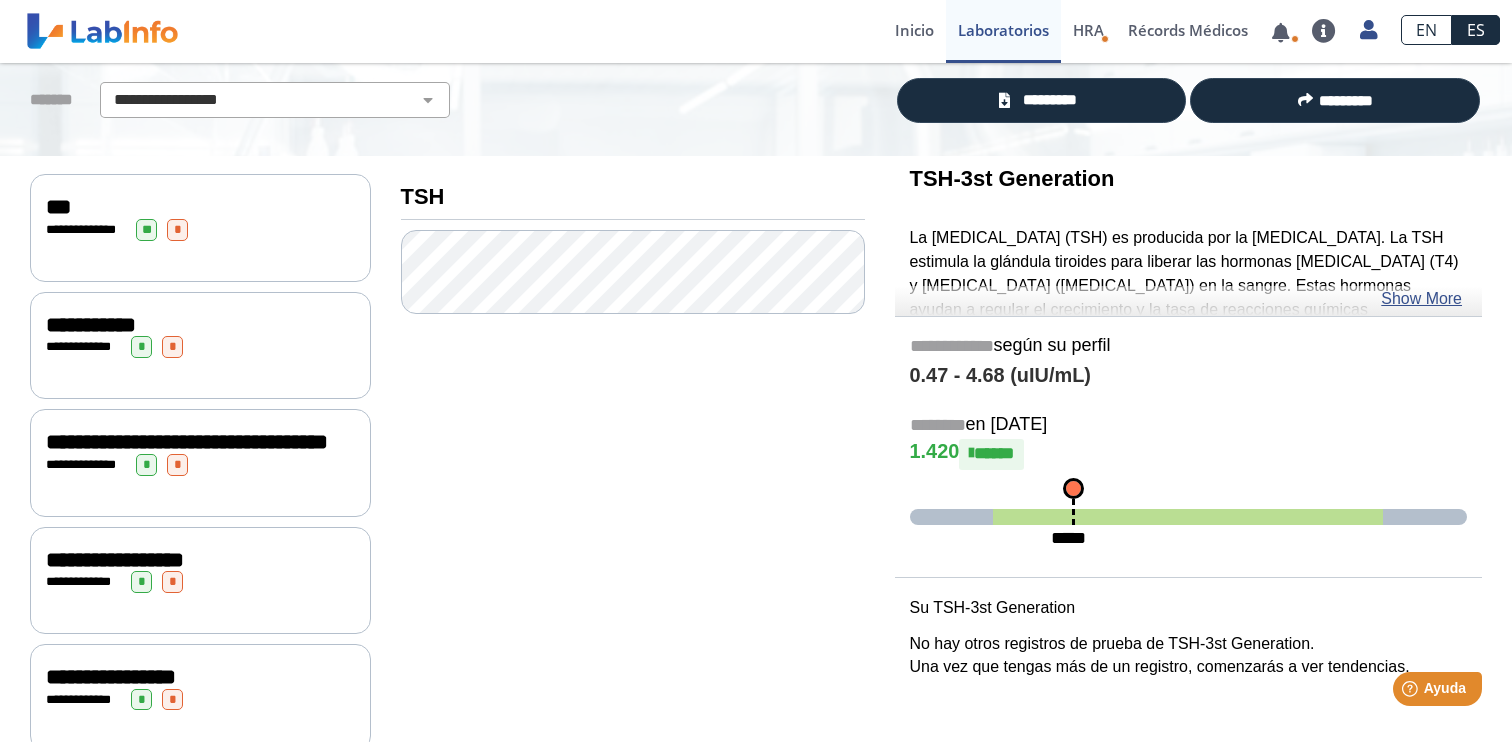 scroll, scrollTop: 130, scrollLeft: 0, axis: vertical 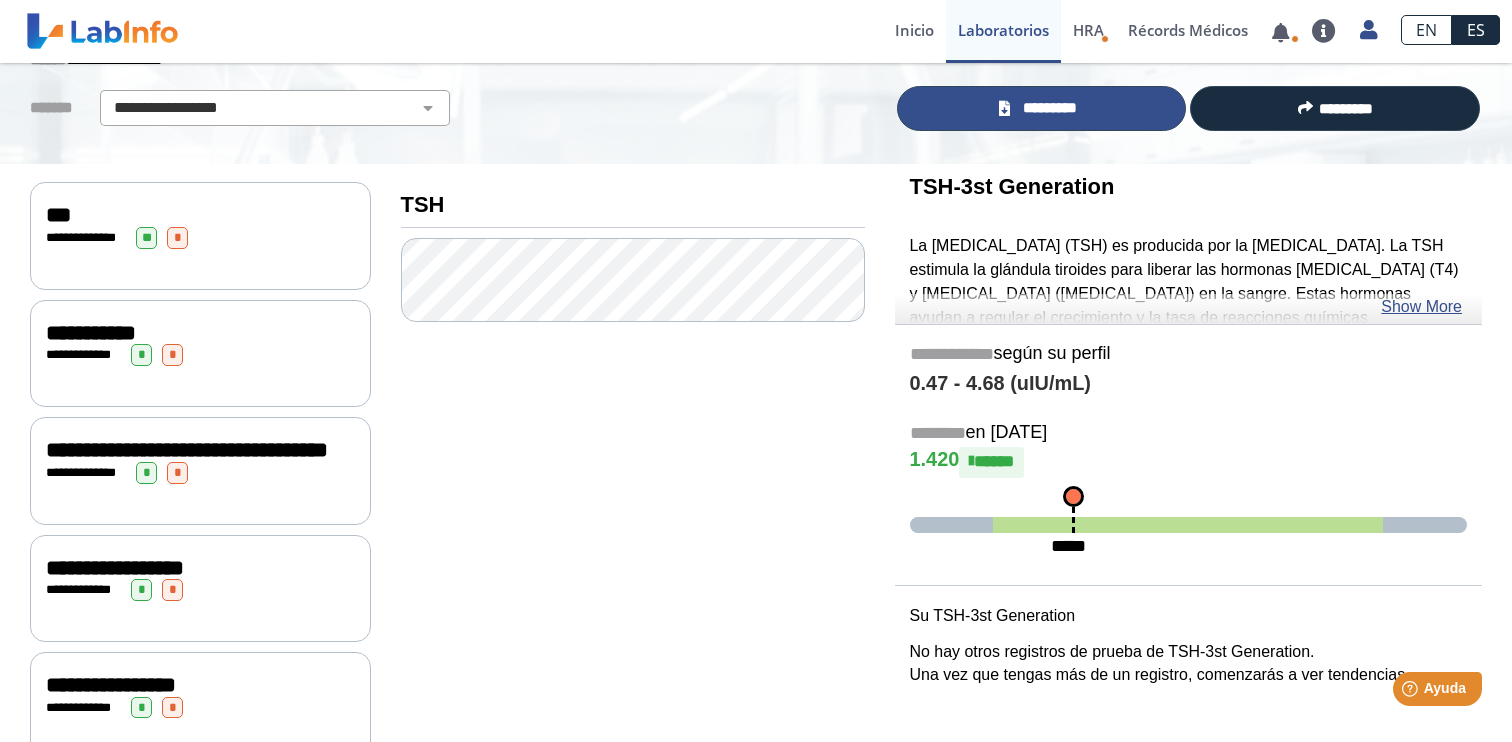 click on "*********" 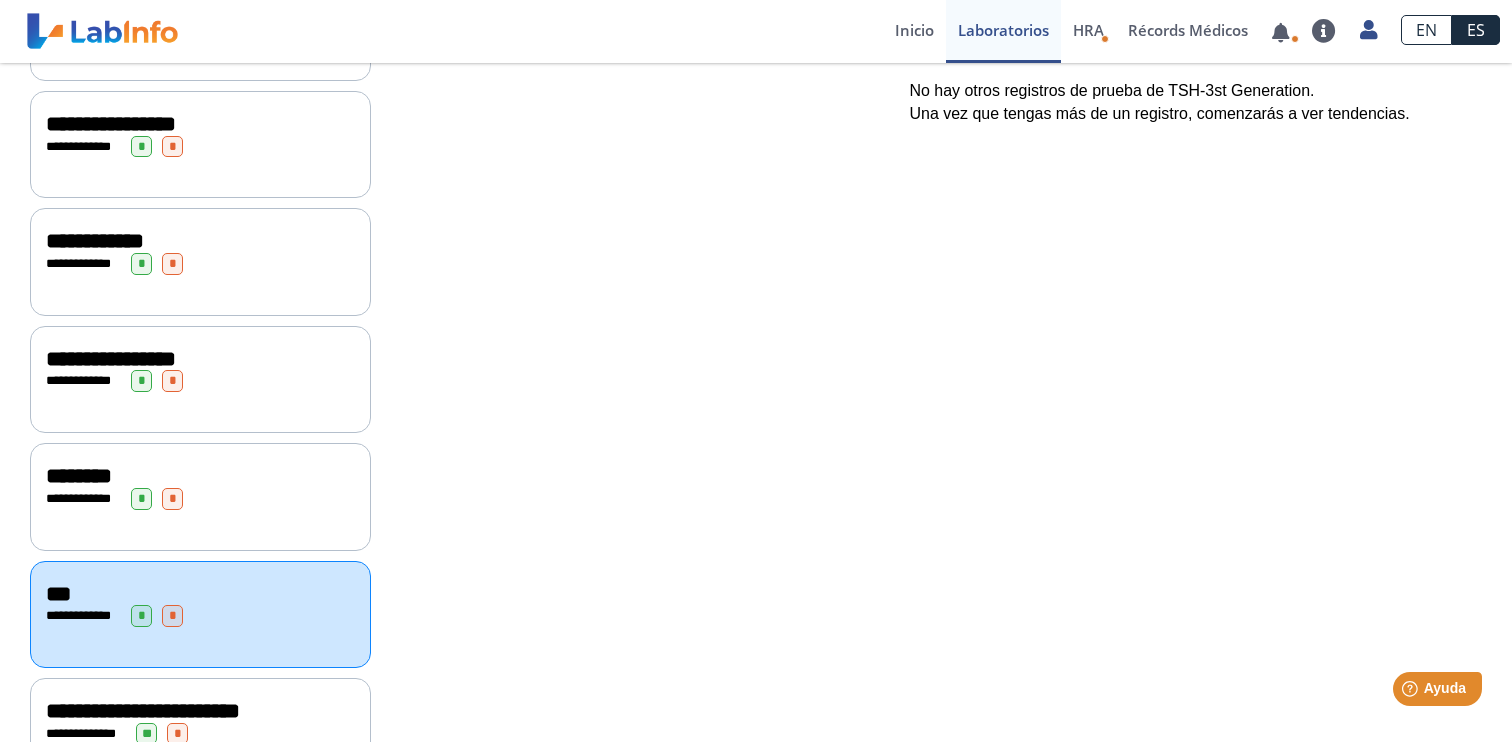 scroll, scrollTop: 720, scrollLeft: 0, axis: vertical 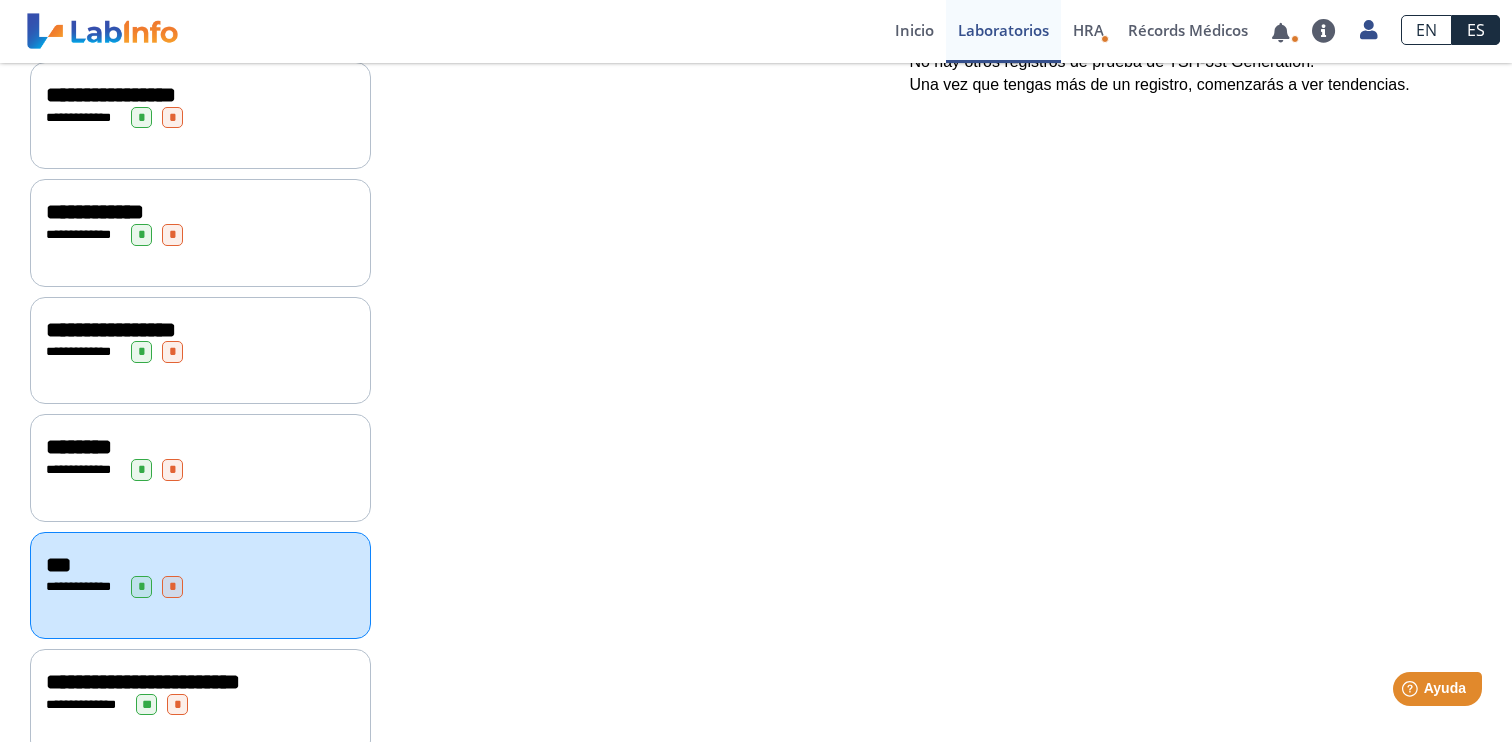 click on "**********" 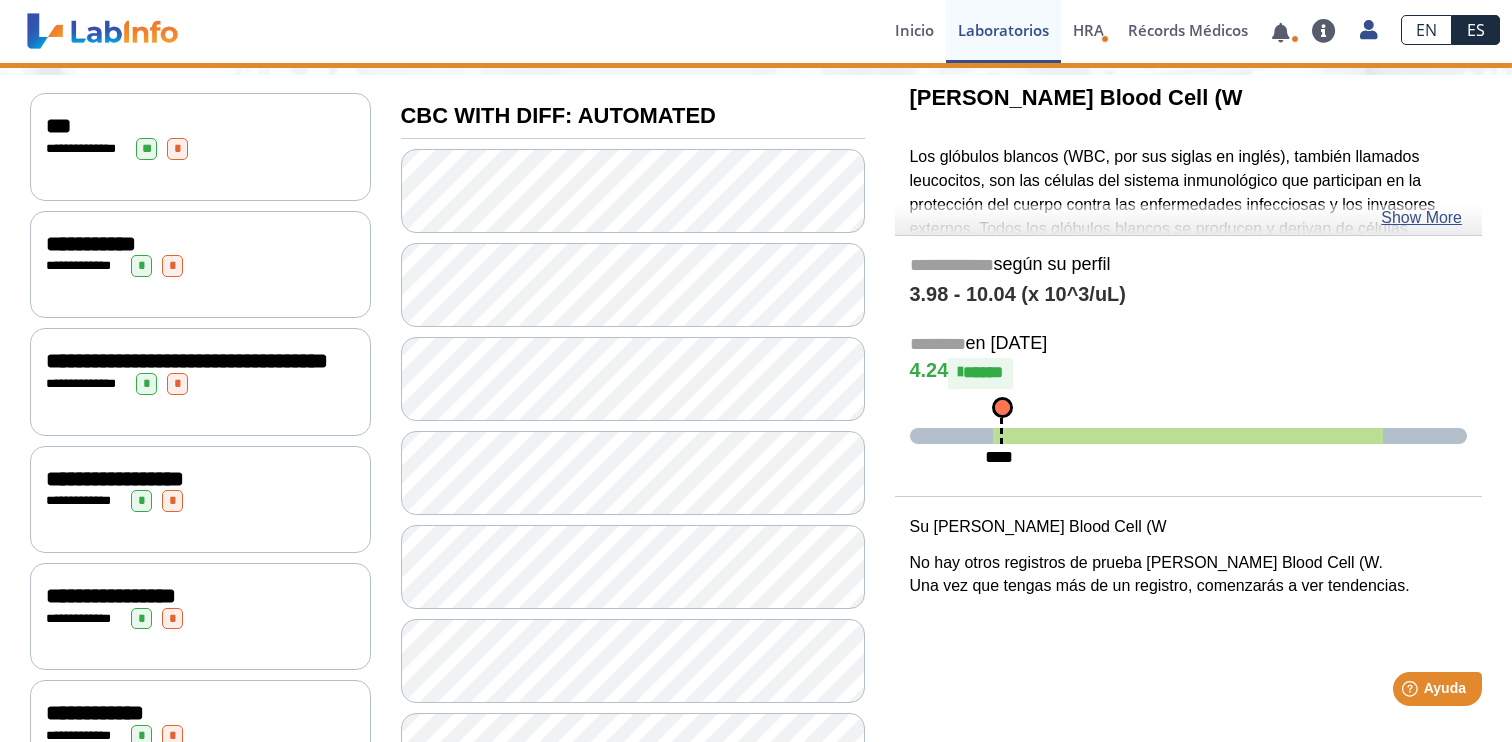scroll, scrollTop: 0, scrollLeft: 0, axis: both 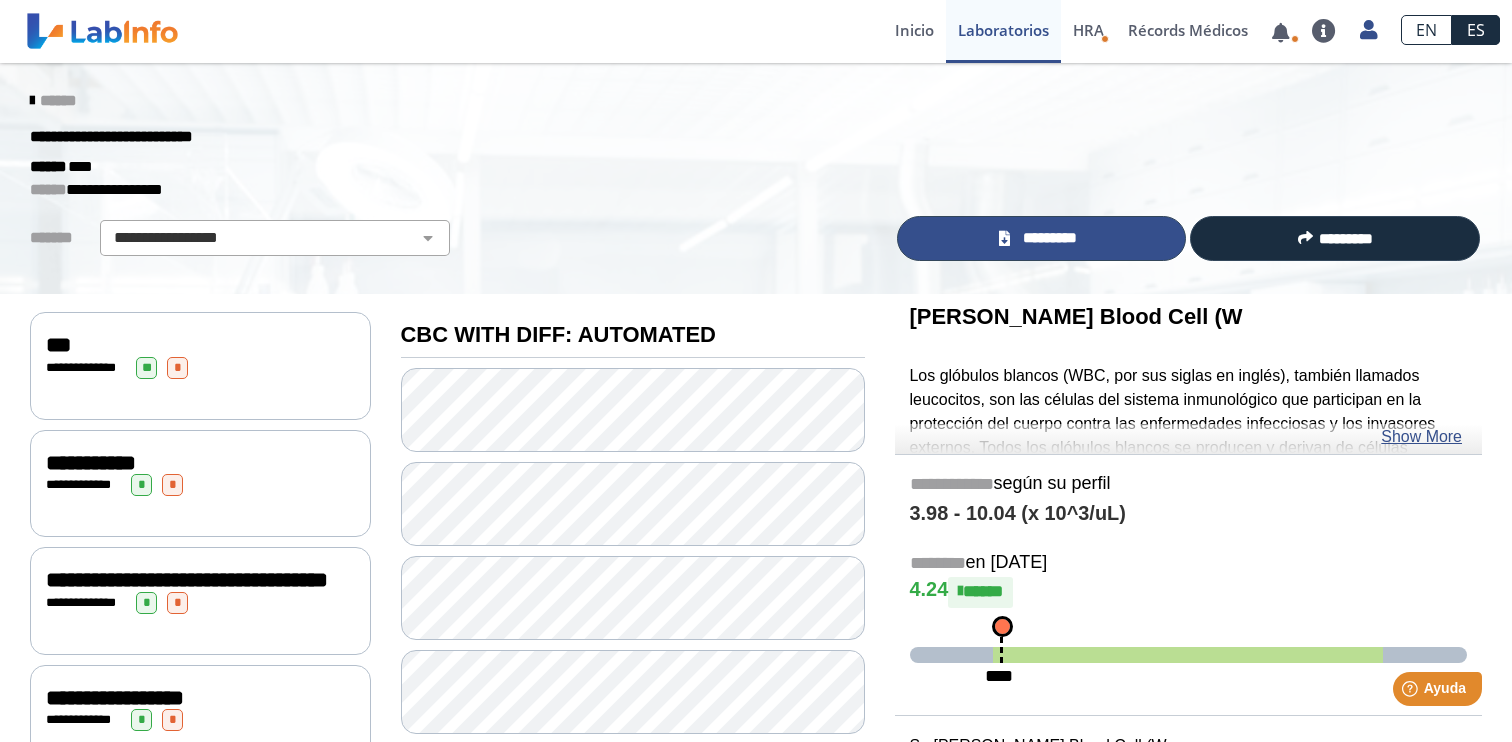 click 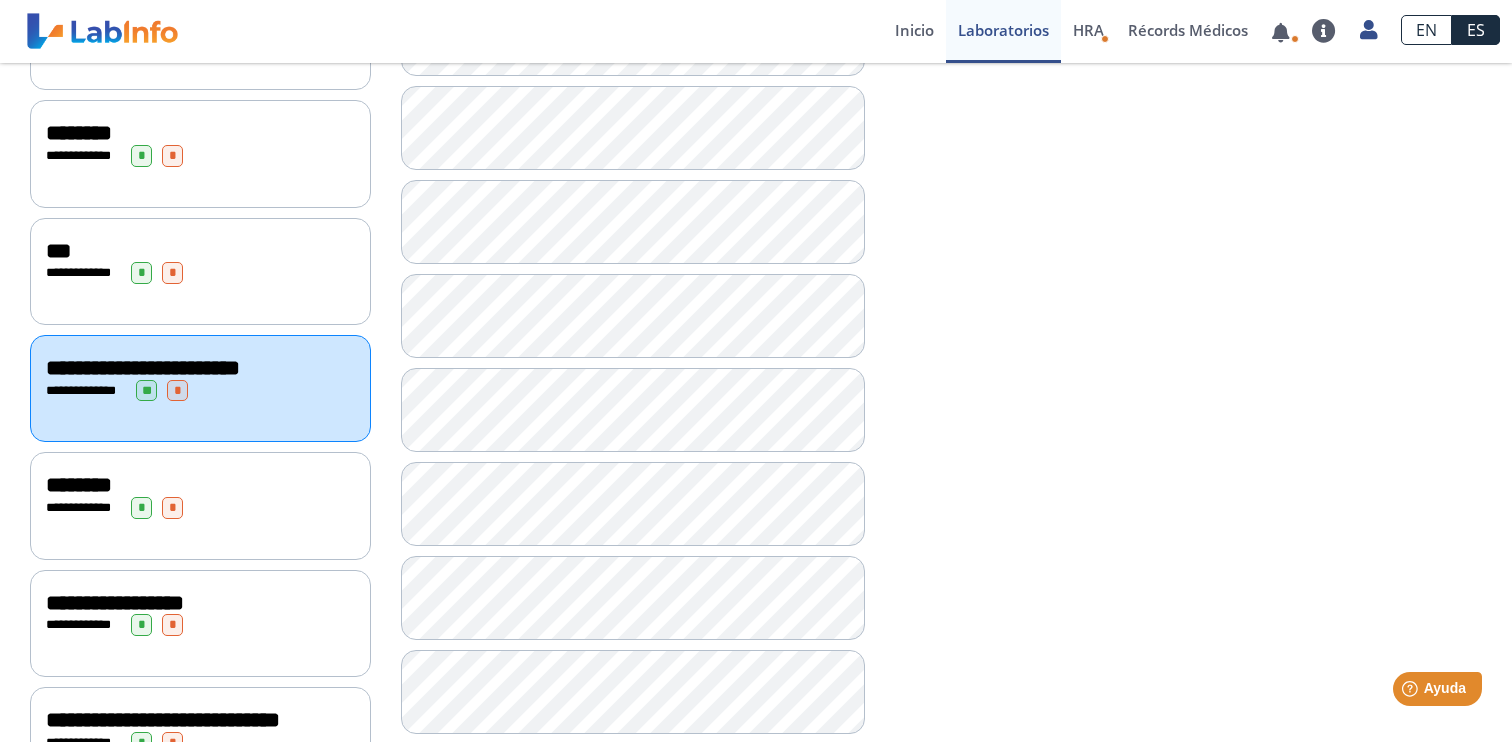 click on "**********" 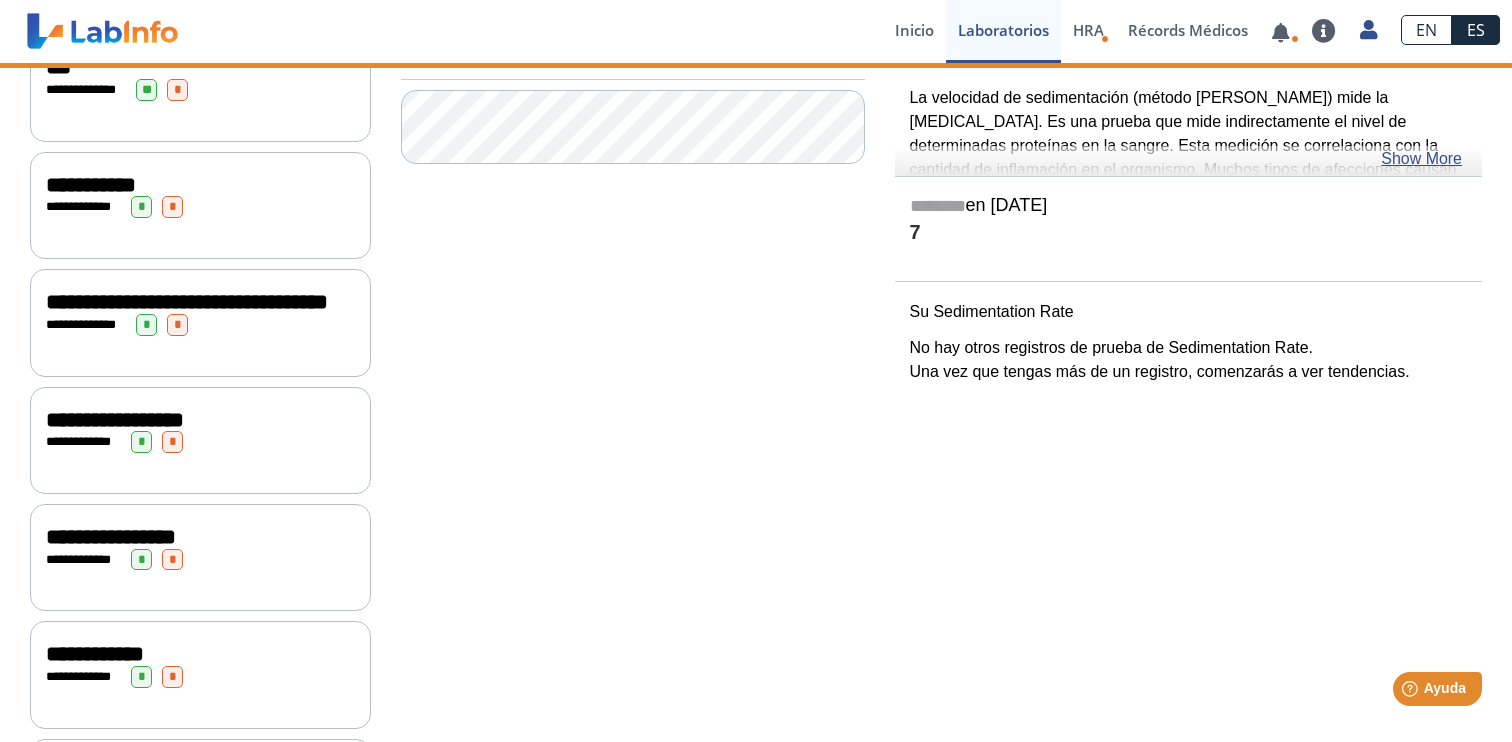scroll, scrollTop: 0, scrollLeft: 0, axis: both 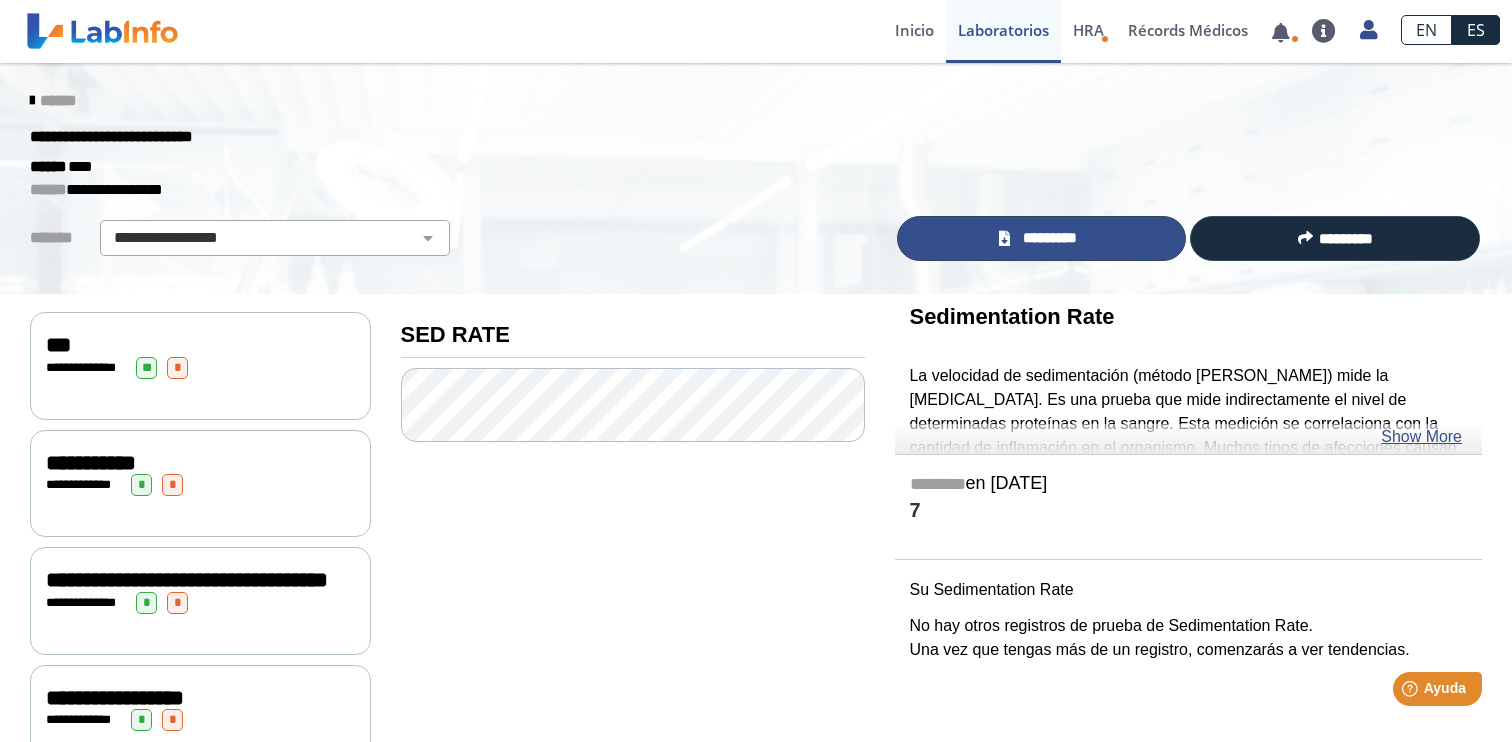 click on "*********" 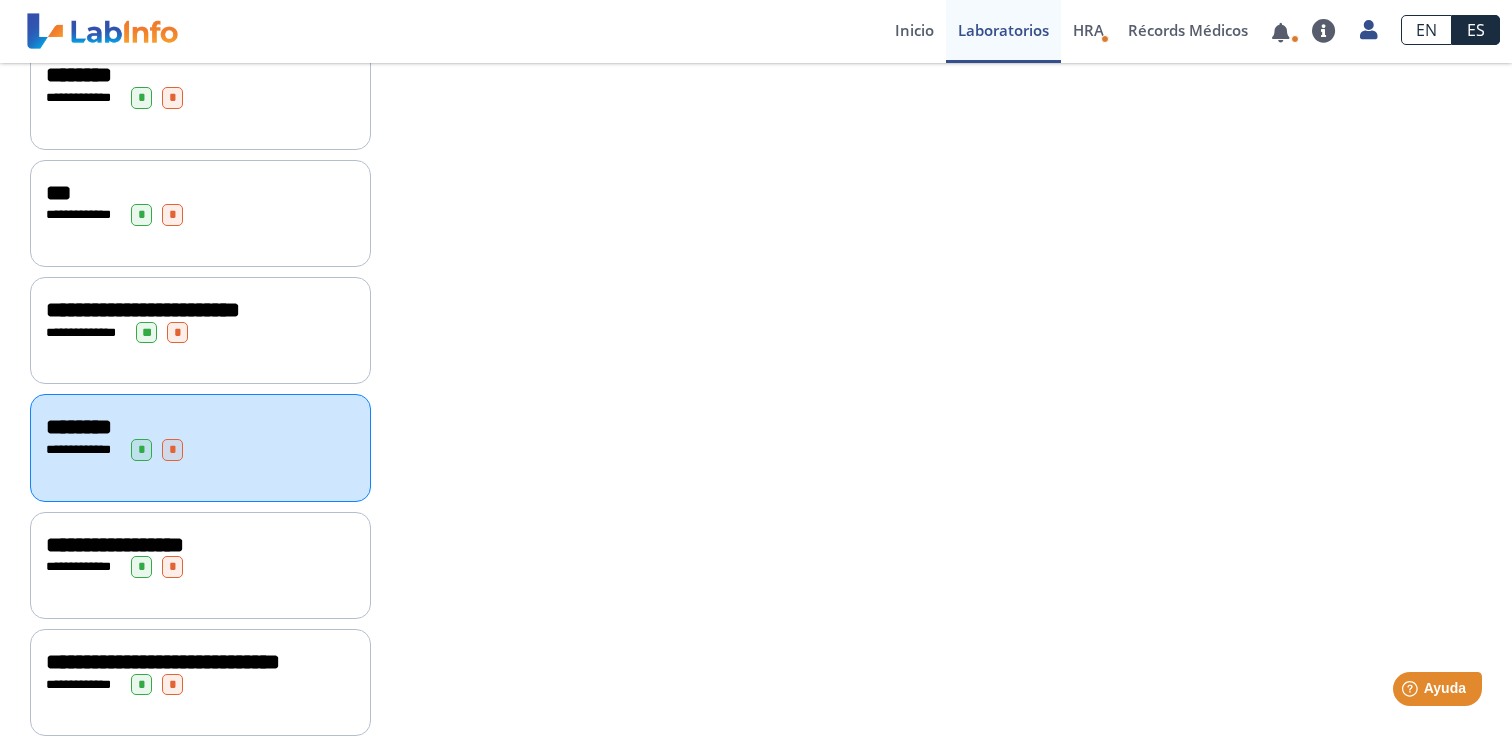 click on "**********" 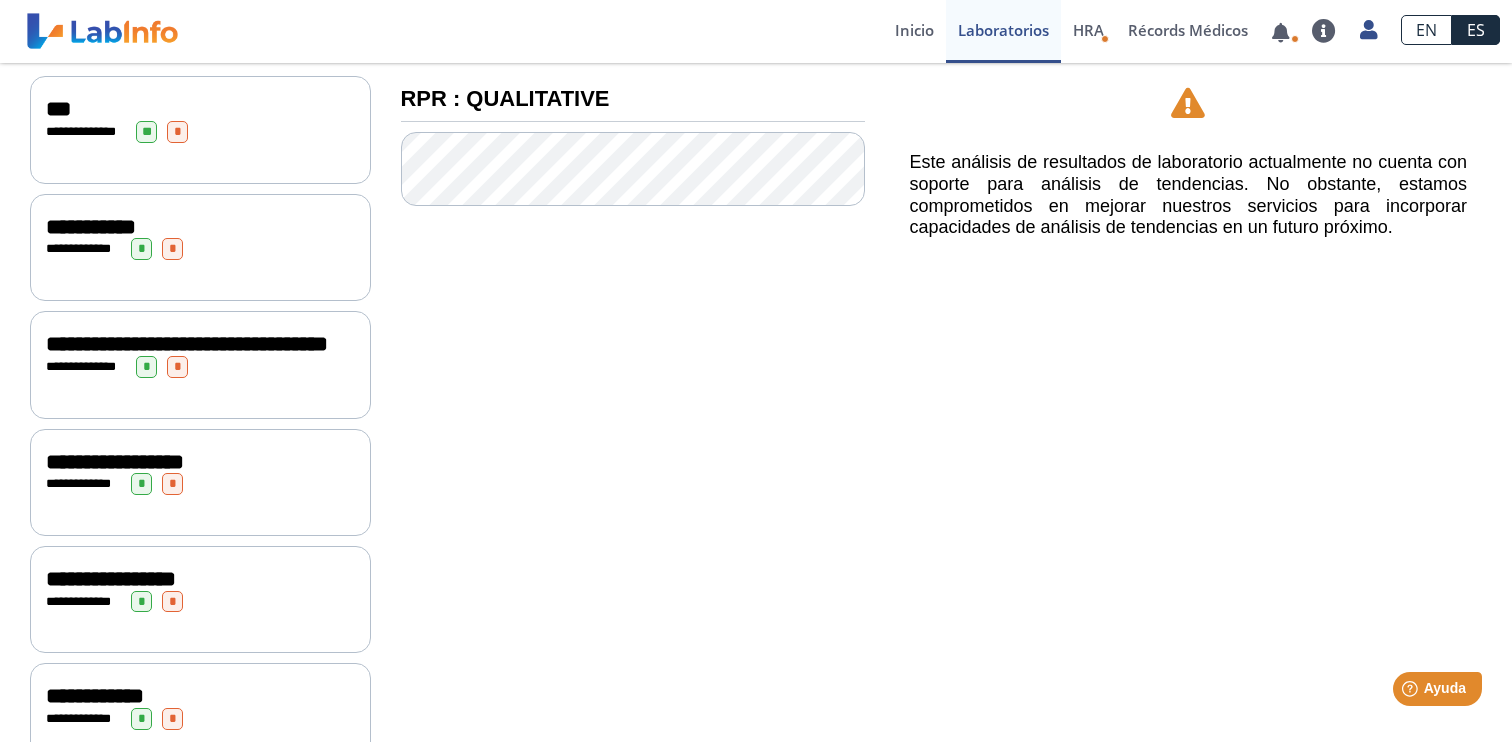 scroll, scrollTop: 132, scrollLeft: 0, axis: vertical 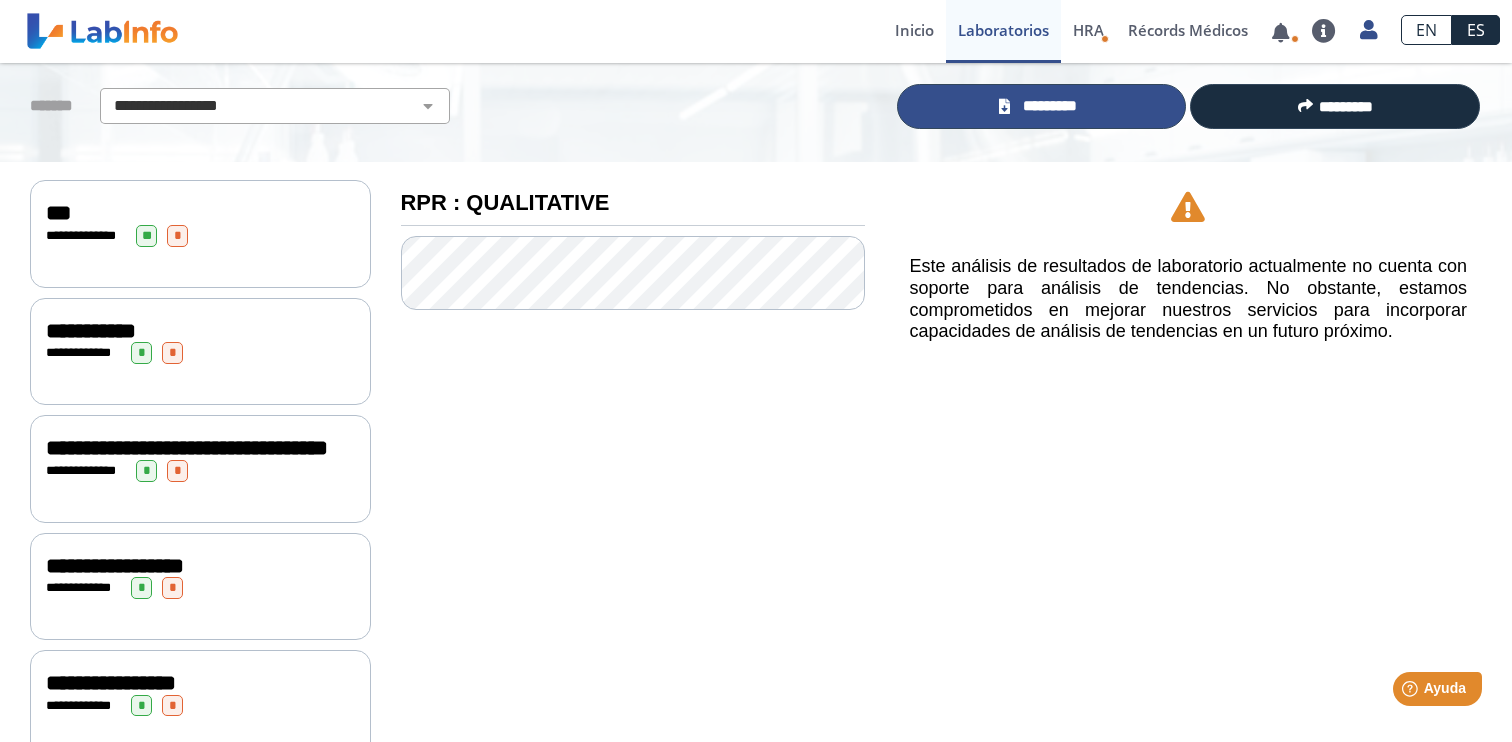 click on "*********" 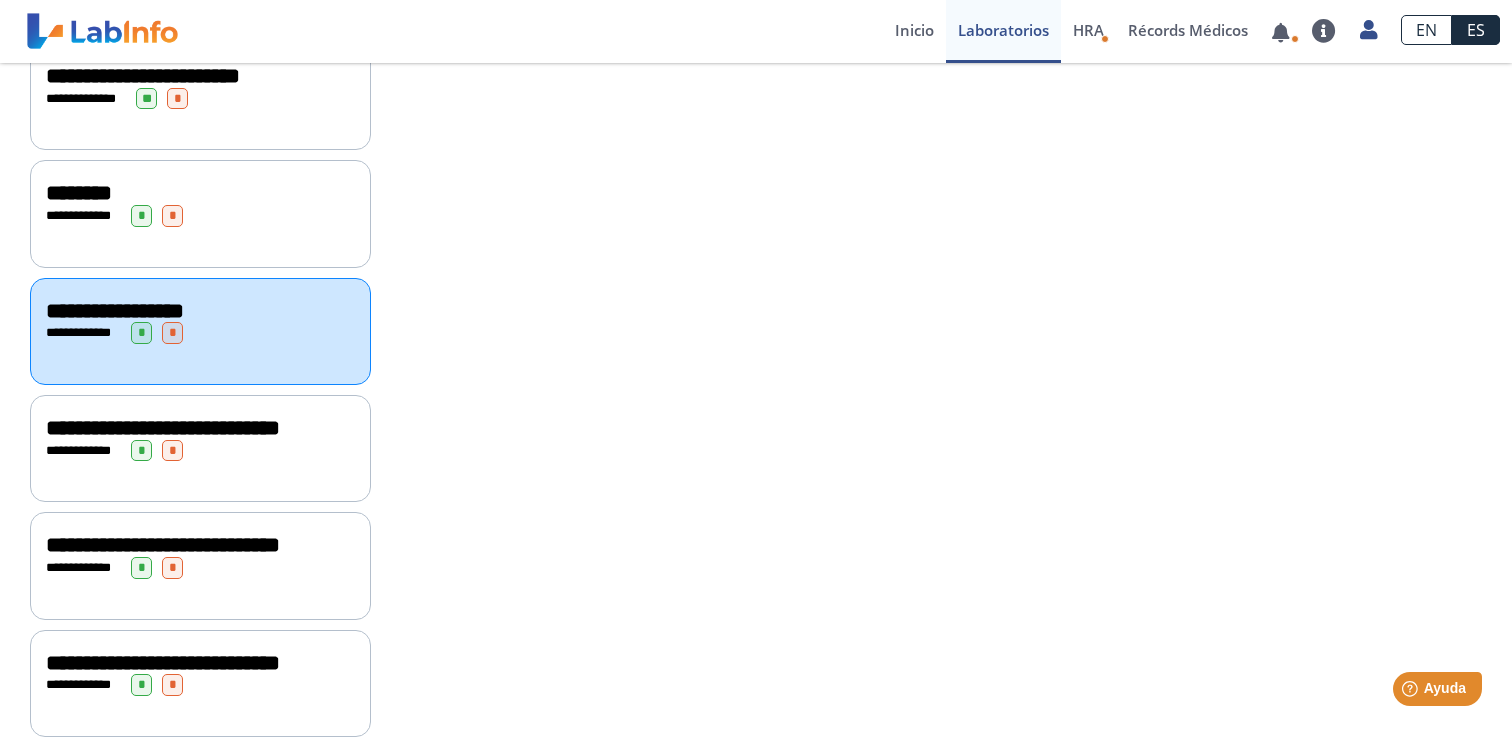 scroll, scrollTop: 1352, scrollLeft: 0, axis: vertical 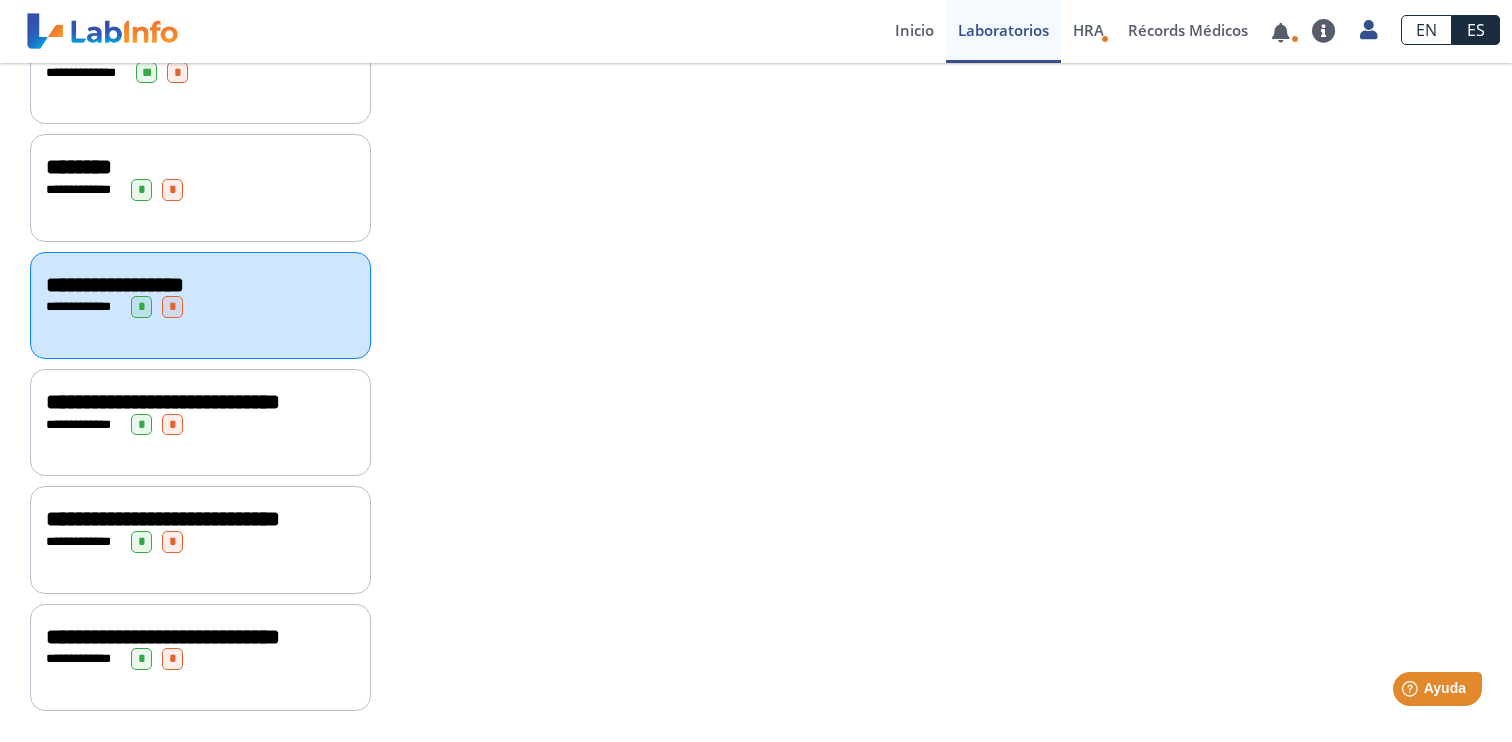 click on "**********" 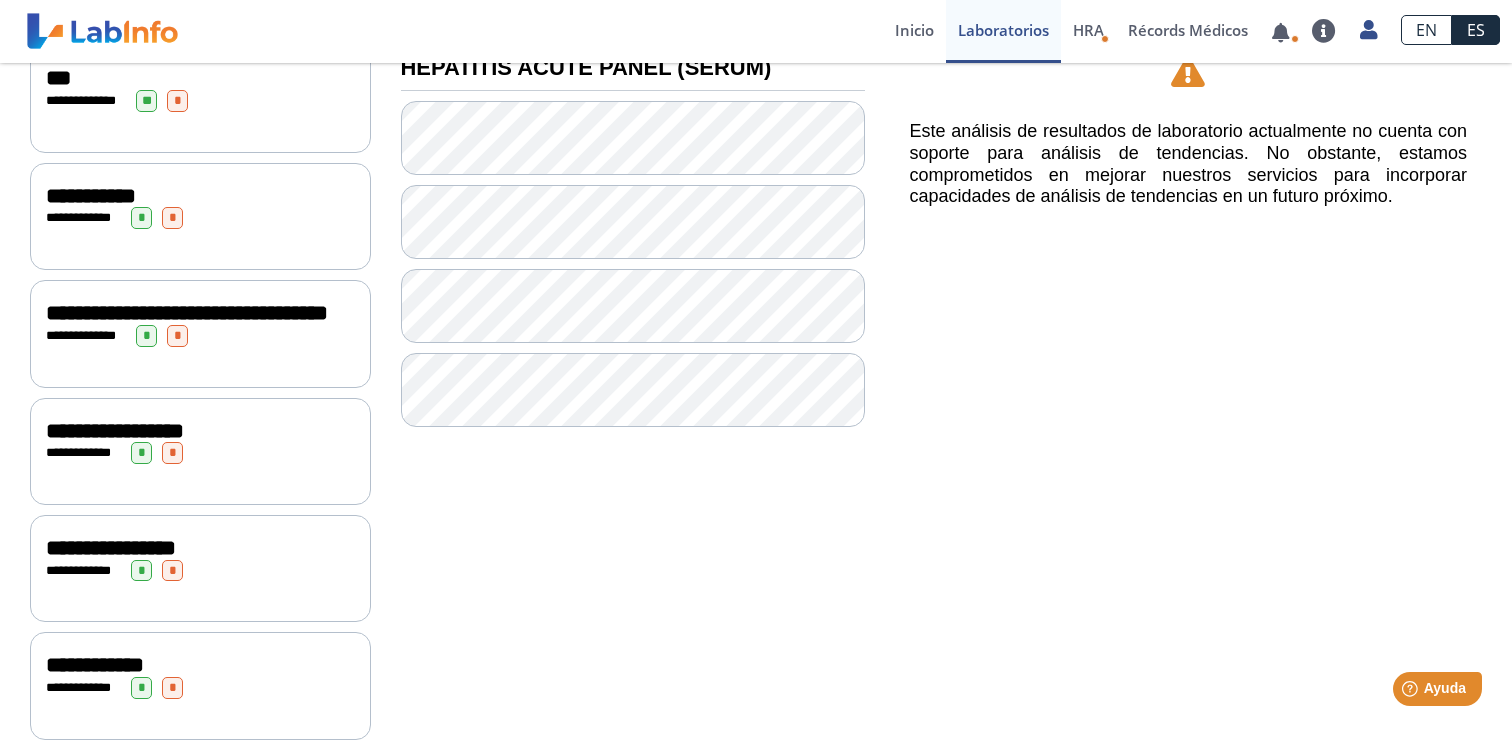 scroll, scrollTop: 158, scrollLeft: 0, axis: vertical 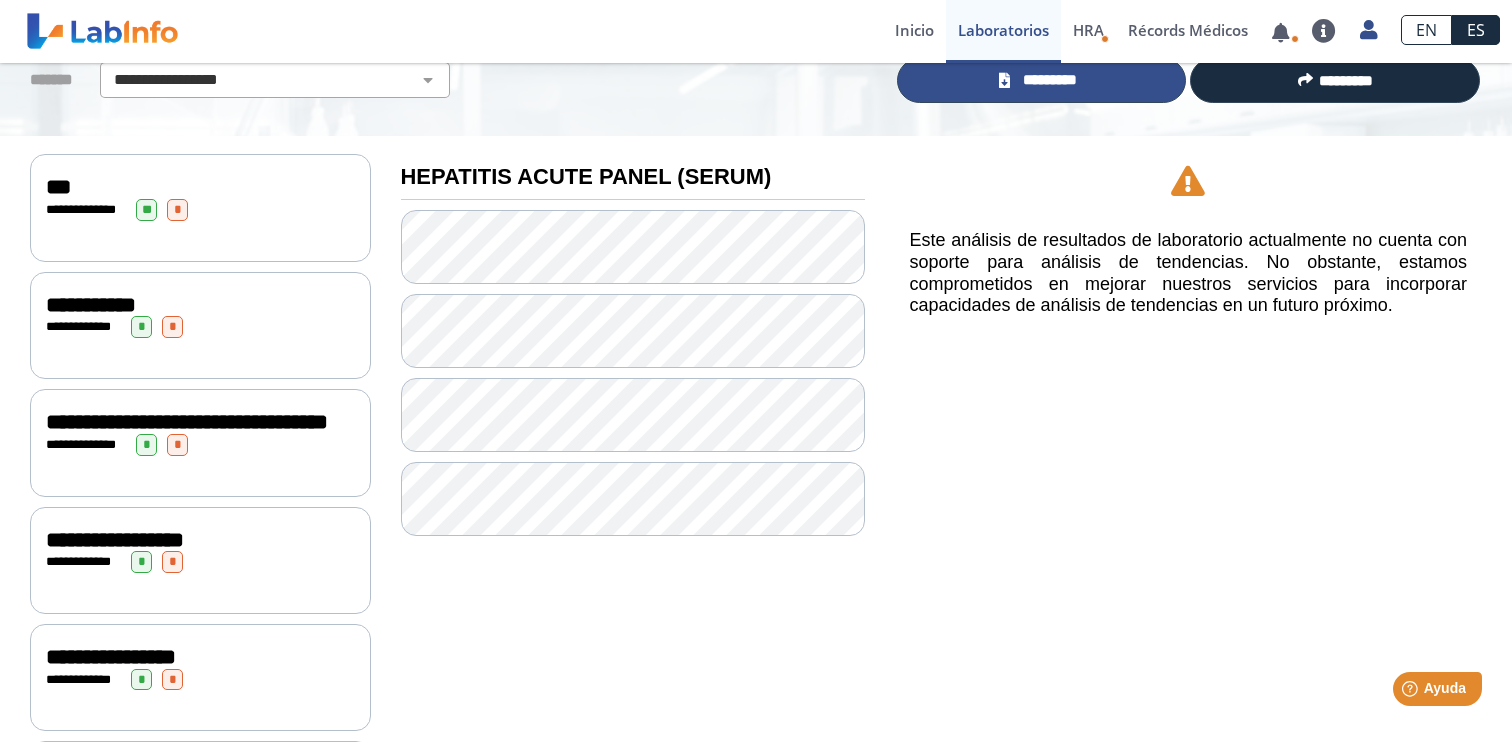 click on "*********" 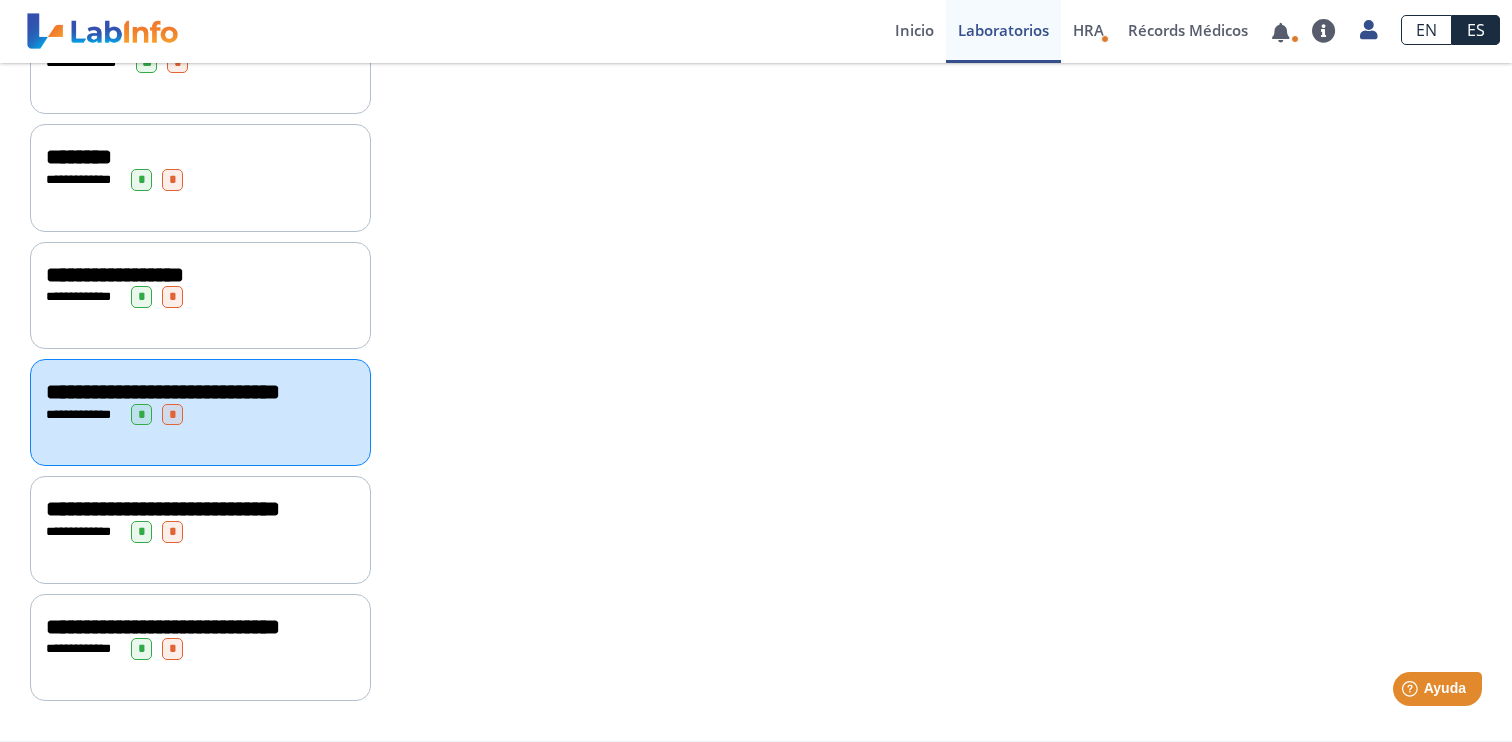scroll, scrollTop: 1418, scrollLeft: 0, axis: vertical 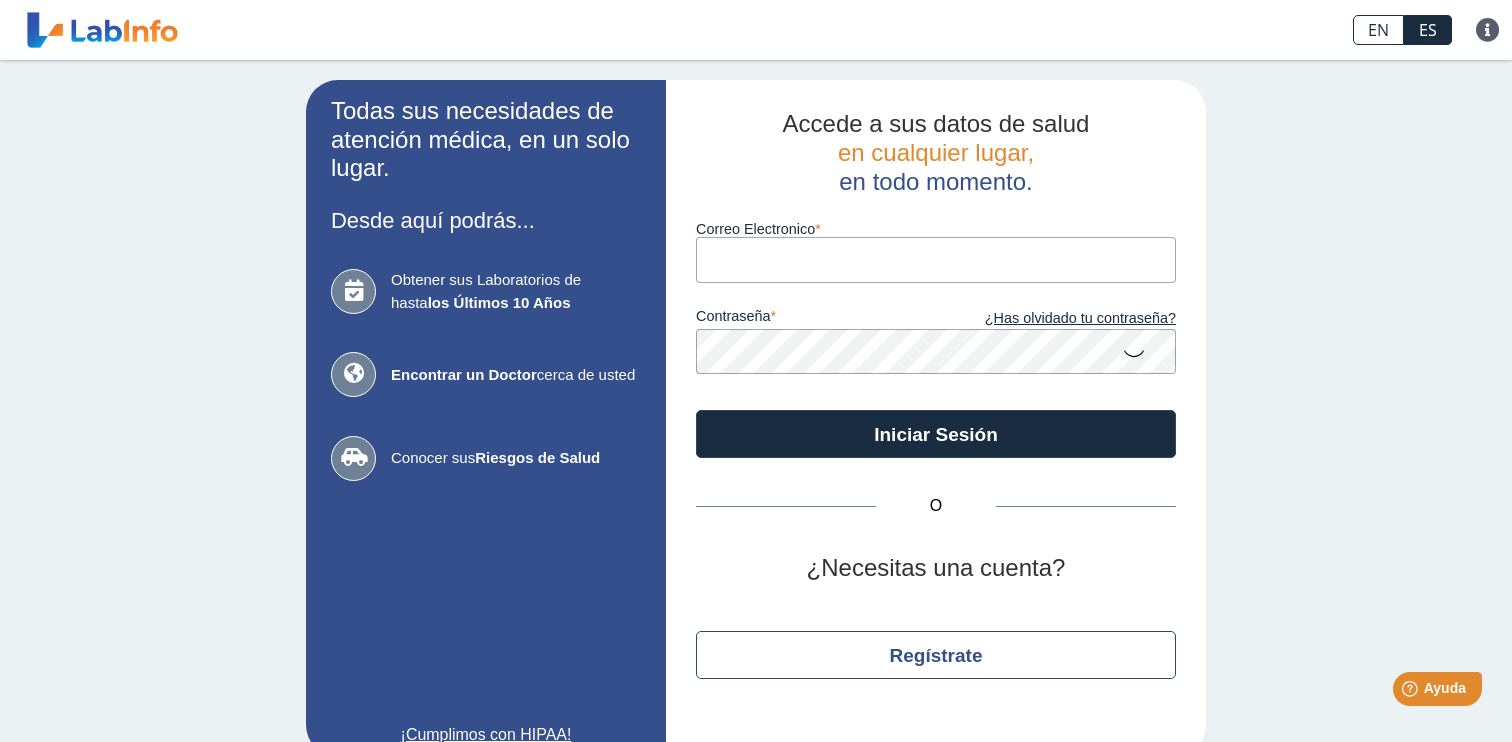 type on "[EMAIL_ADDRESS][DOMAIN_NAME]" 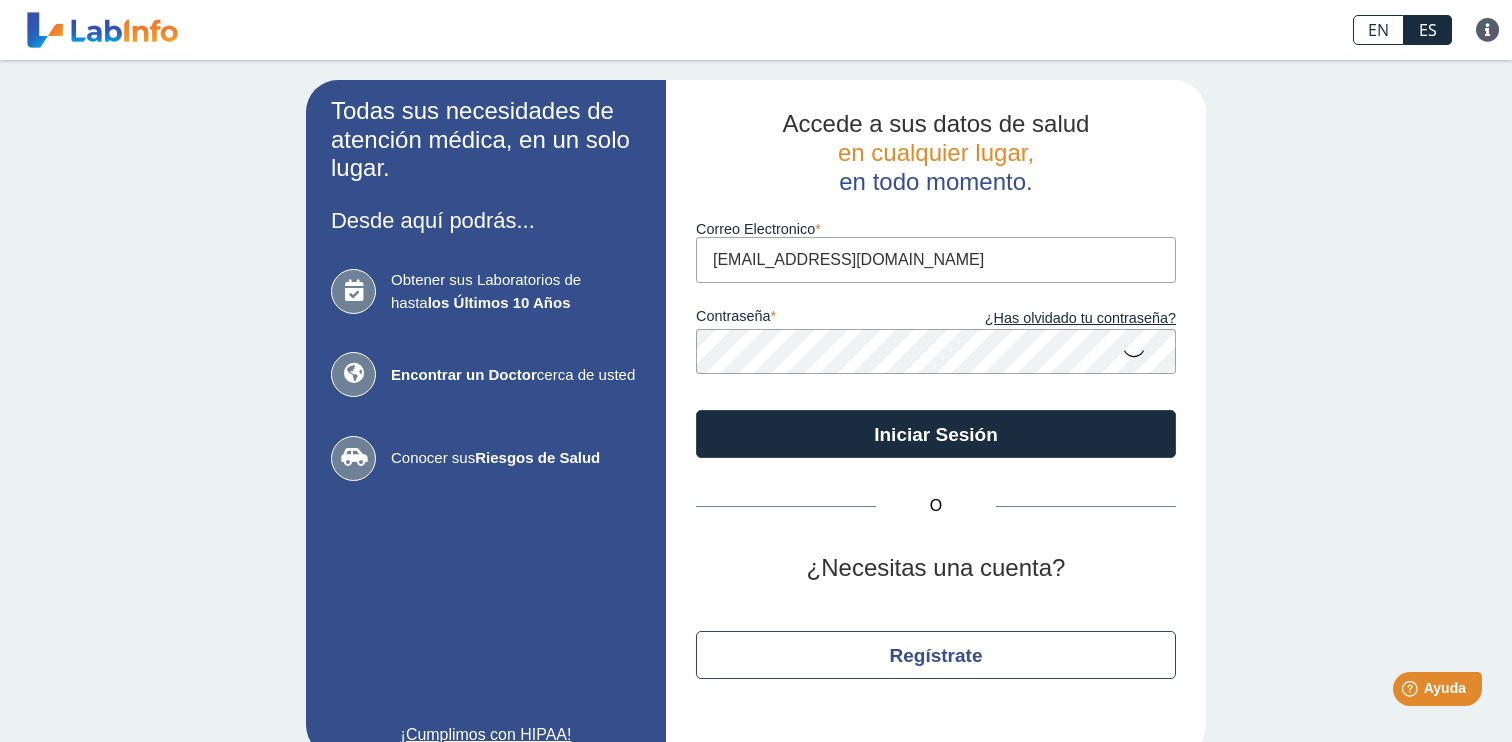 click on "Iniciar Sesión" 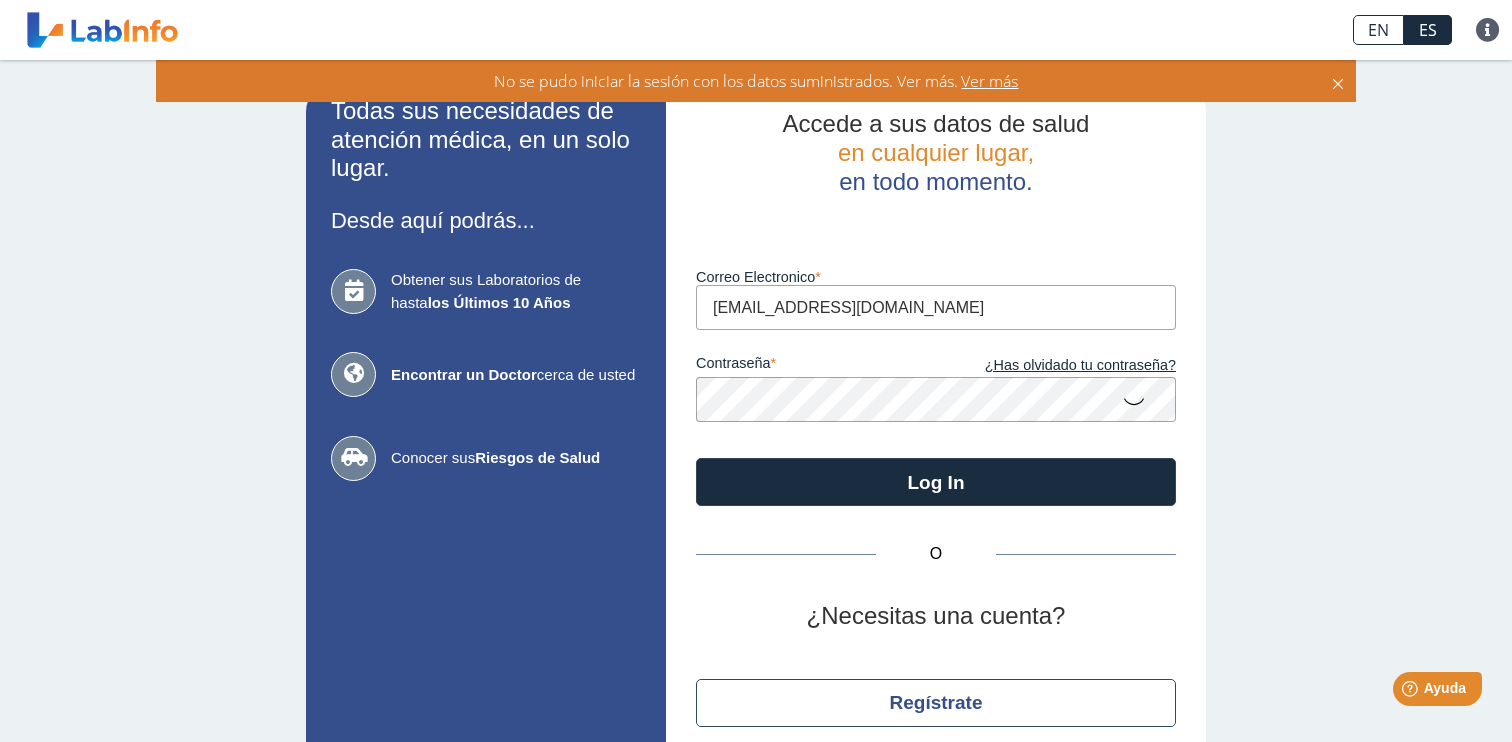 click on "Log In" 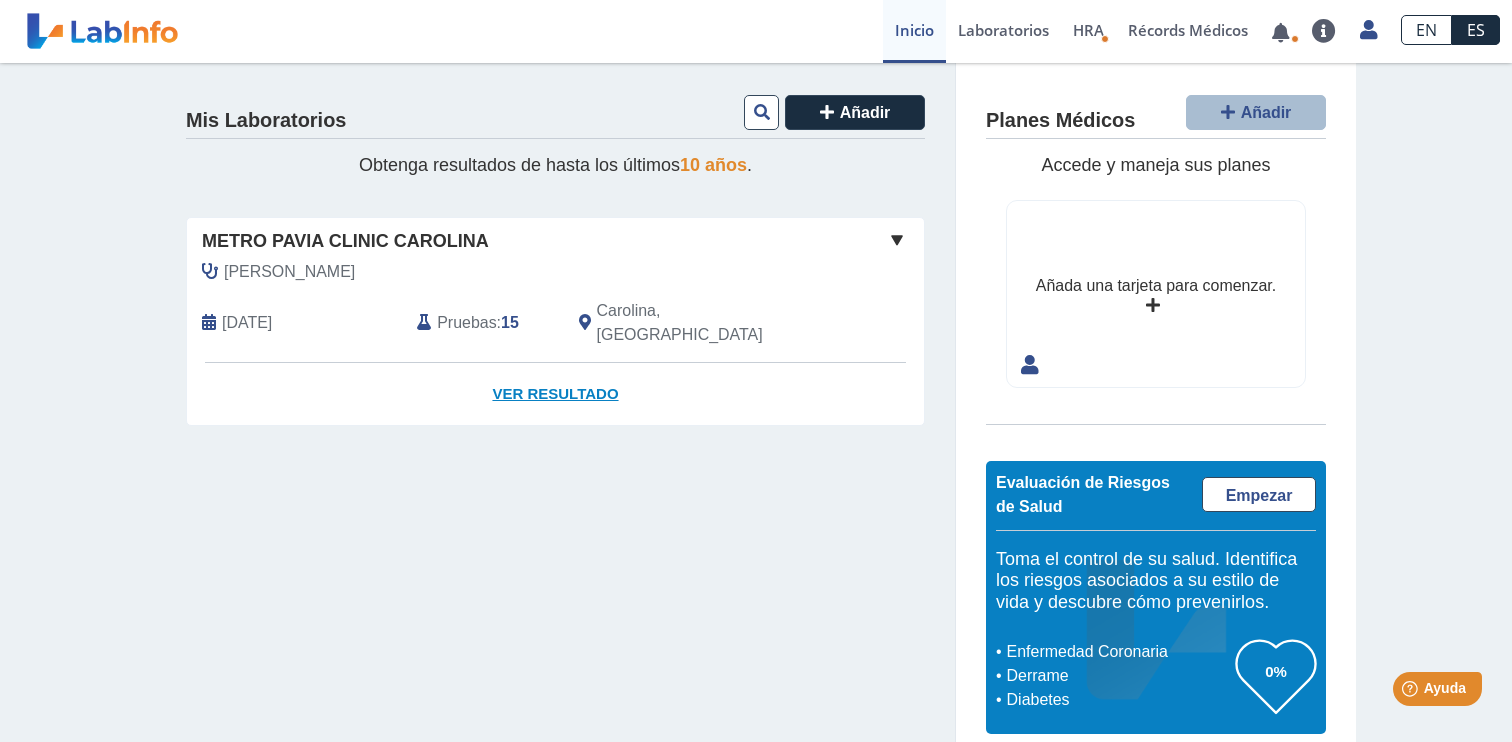 click on "Ver Resultado" 